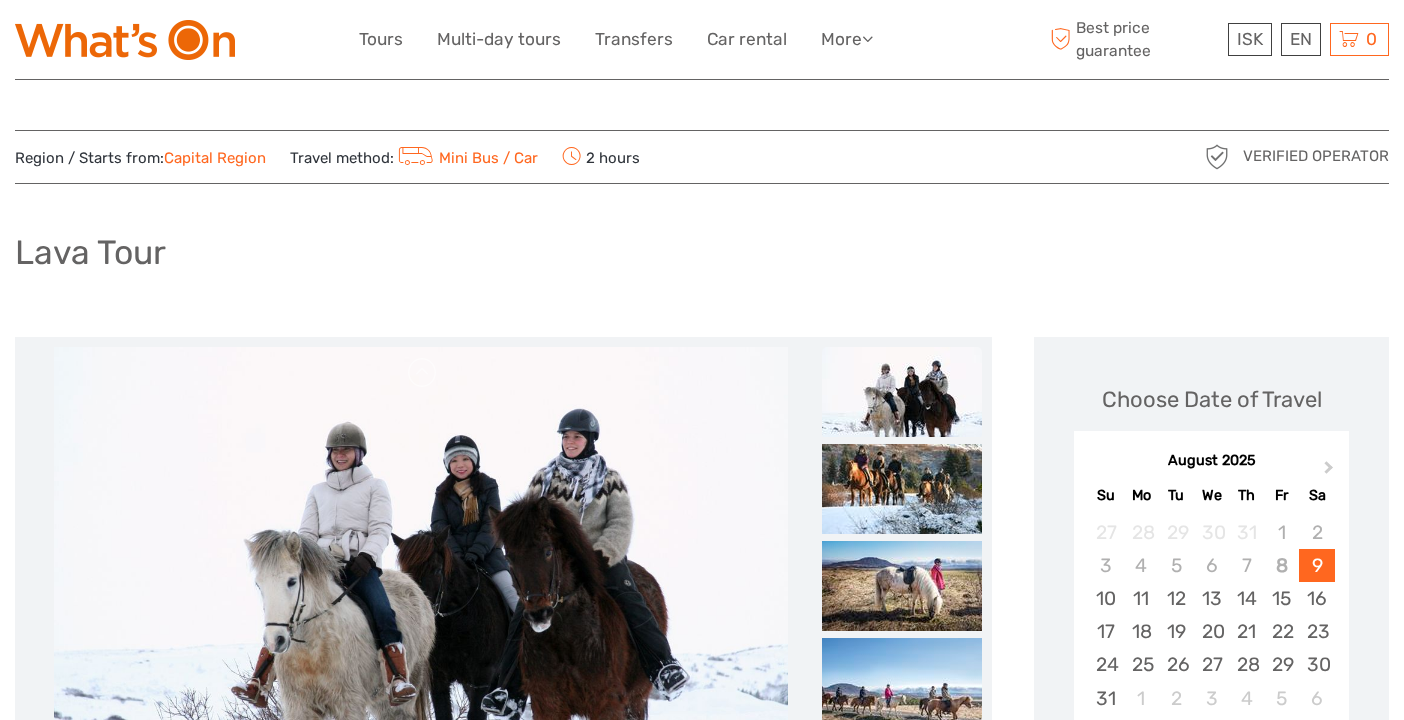 scroll, scrollTop: 0, scrollLeft: 0, axis: both 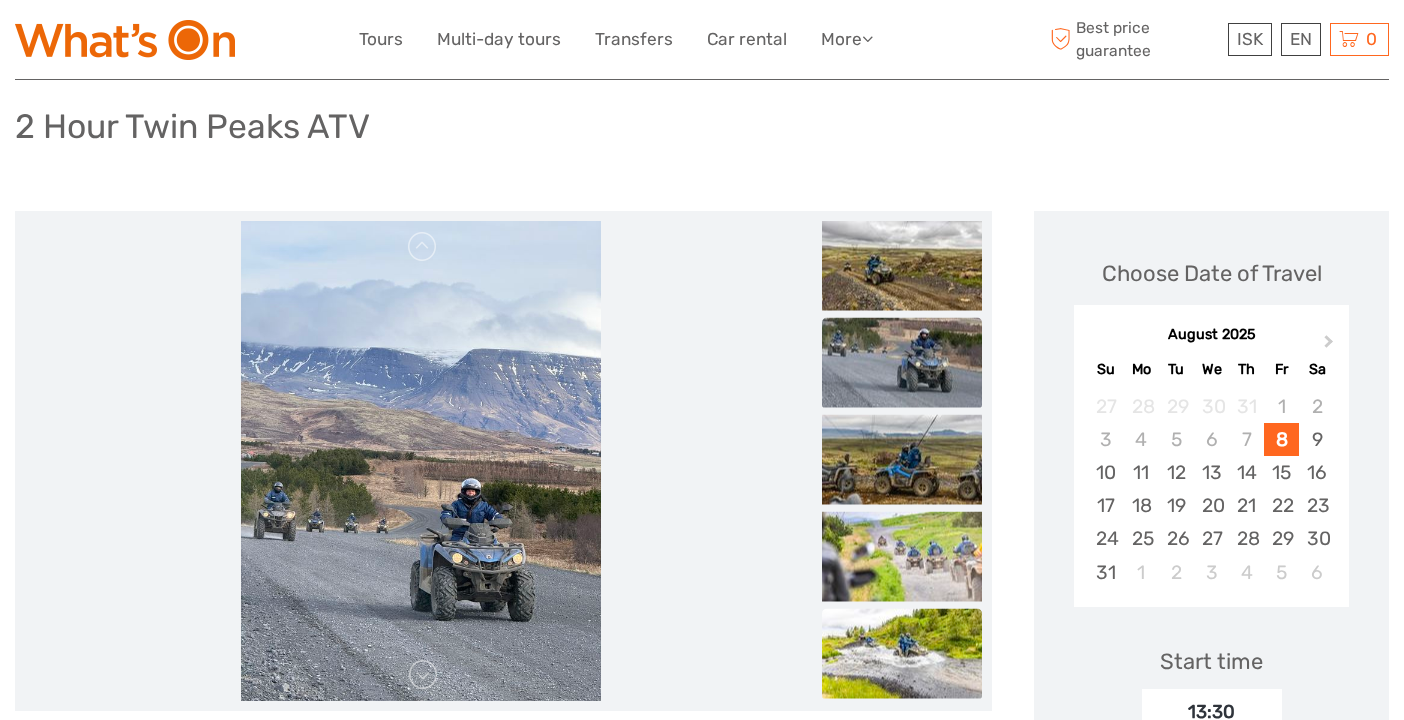 click at bounding box center (902, 653) 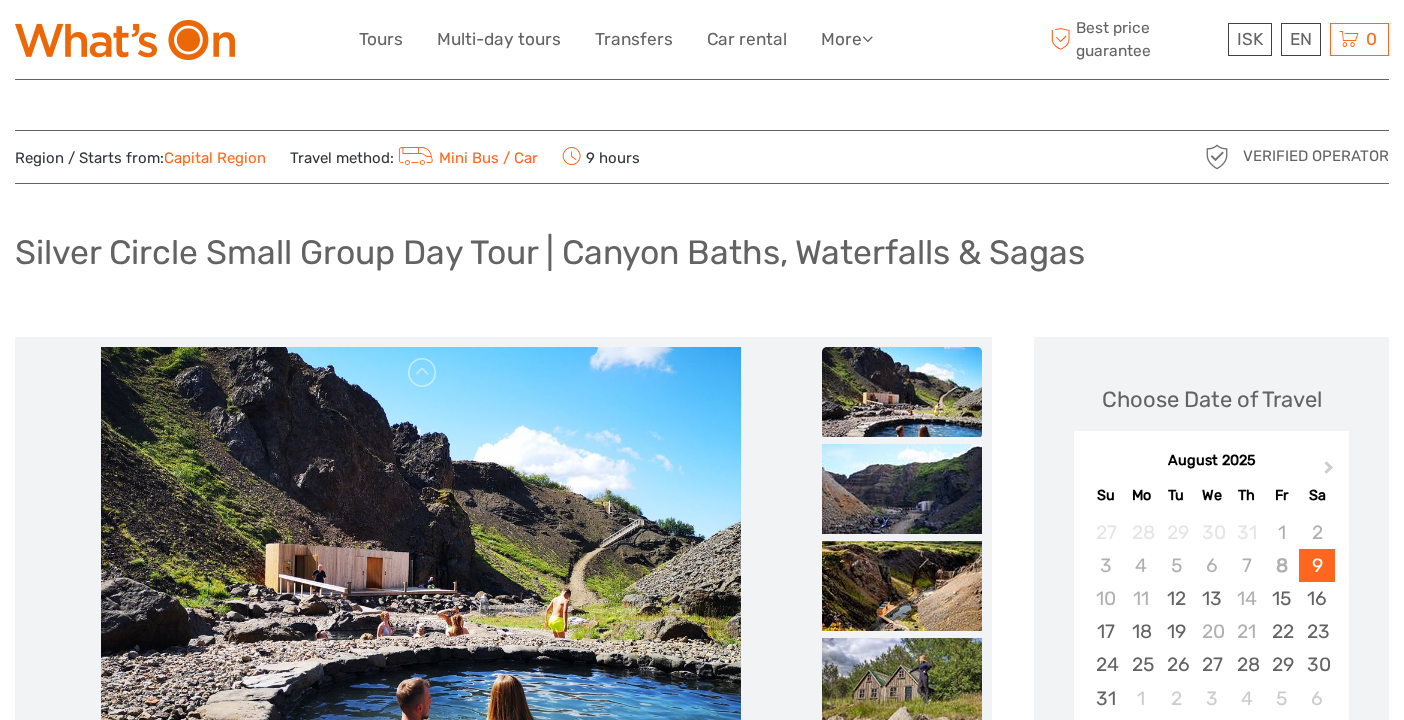 scroll, scrollTop: 0, scrollLeft: 0, axis: both 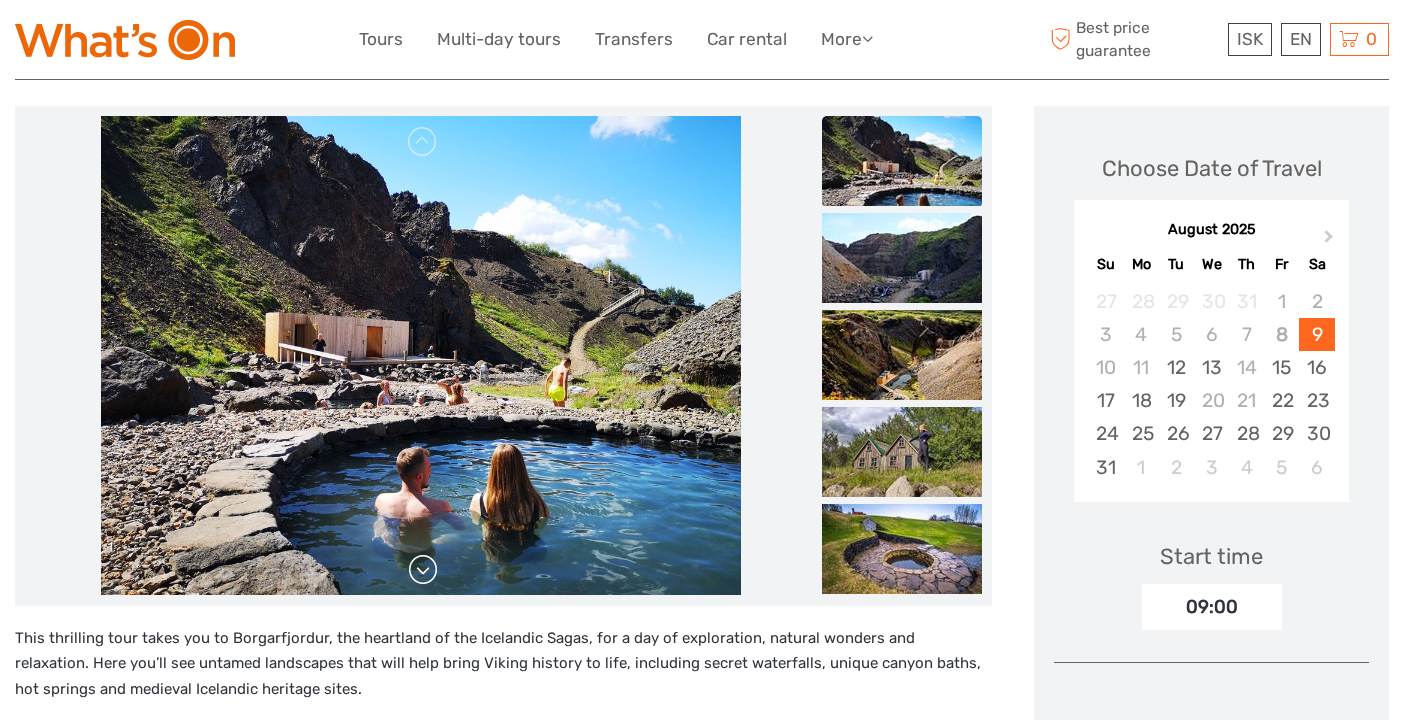 click at bounding box center [423, 570] 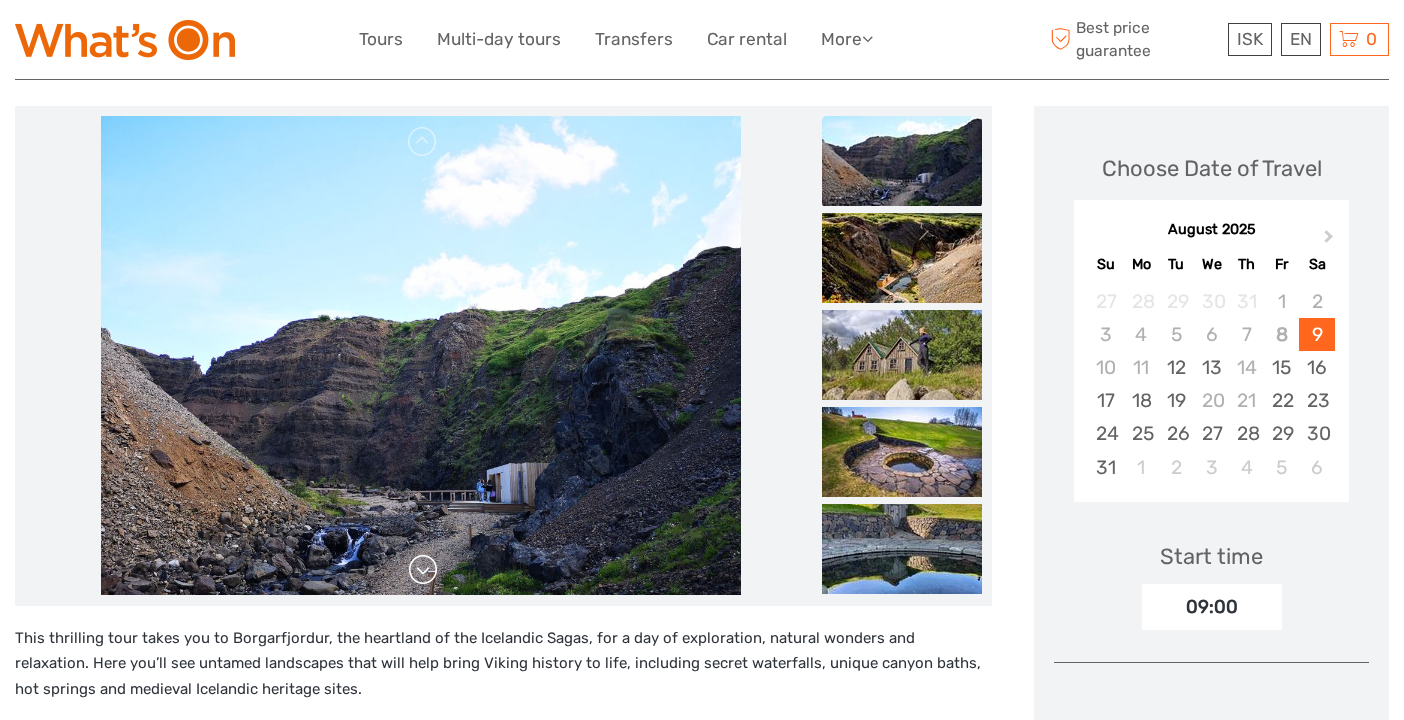 click at bounding box center (423, 570) 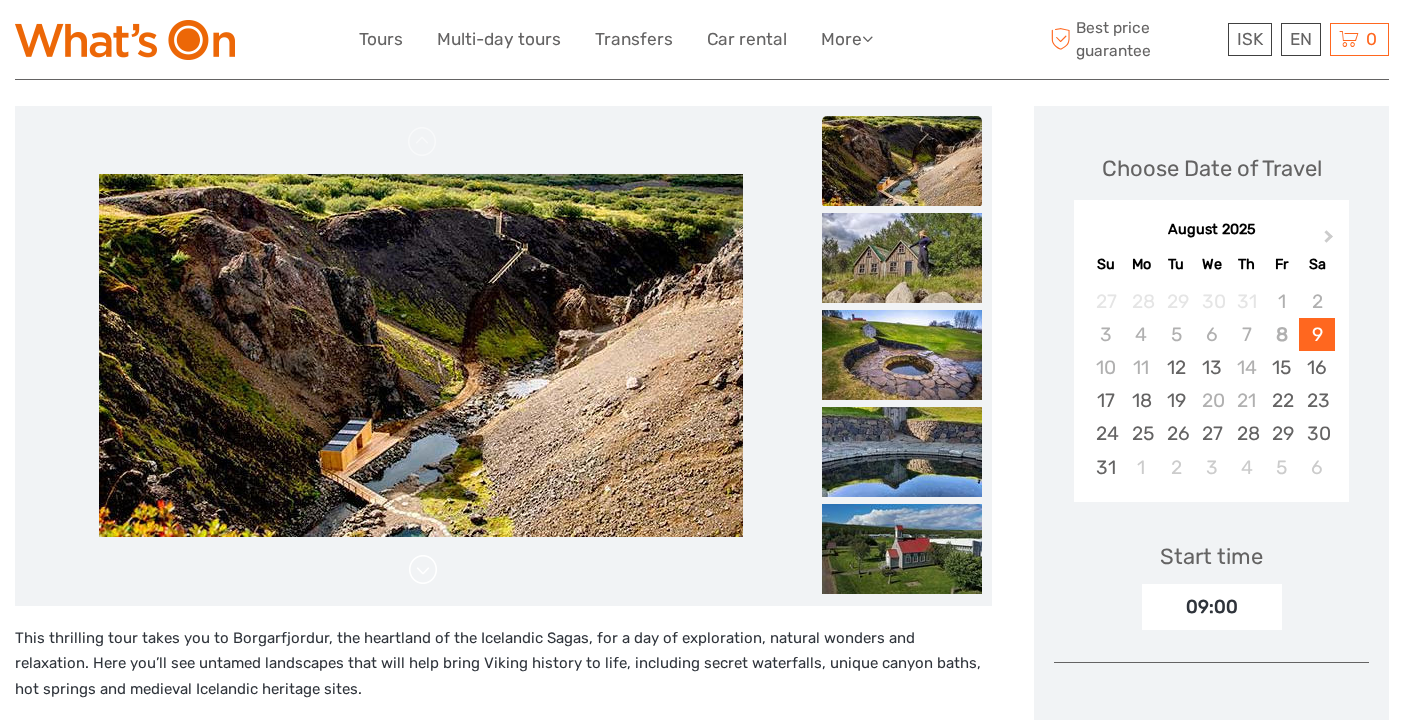 click at bounding box center [423, 570] 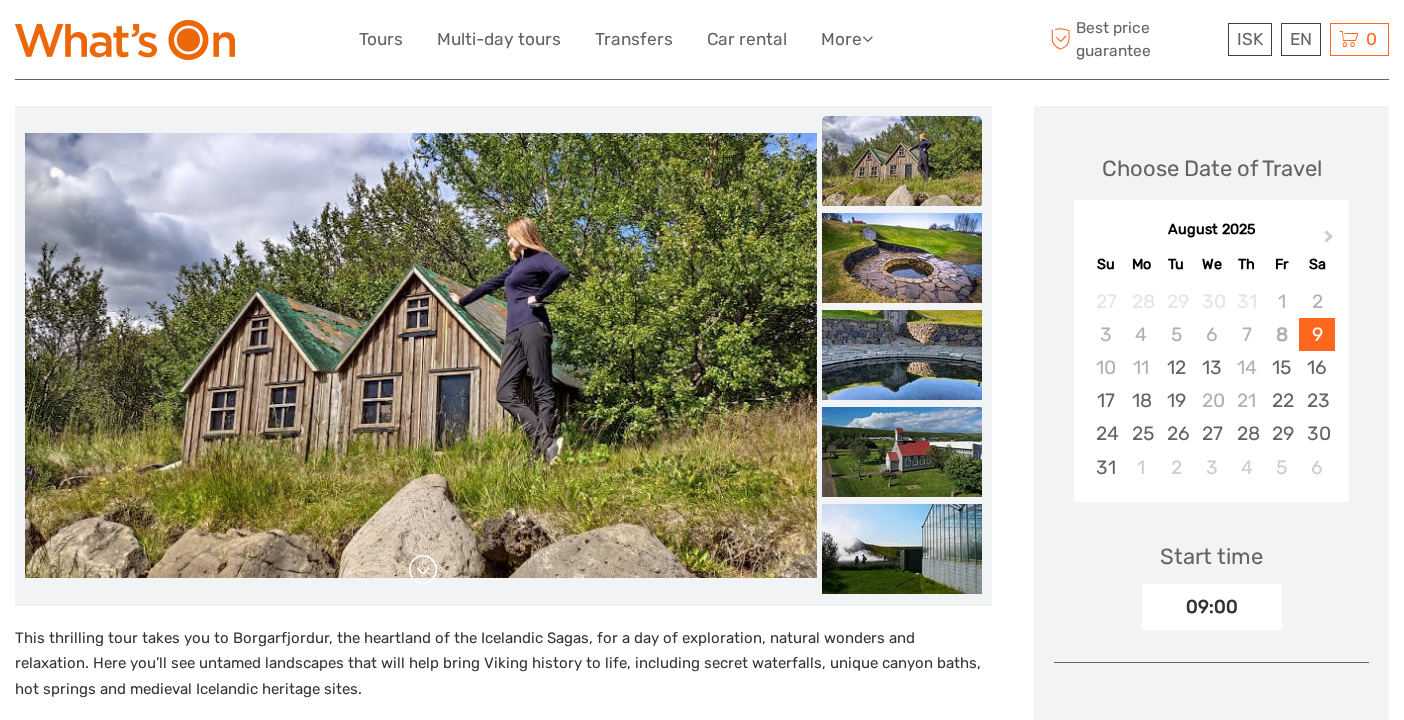 click at bounding box center [423, 570] 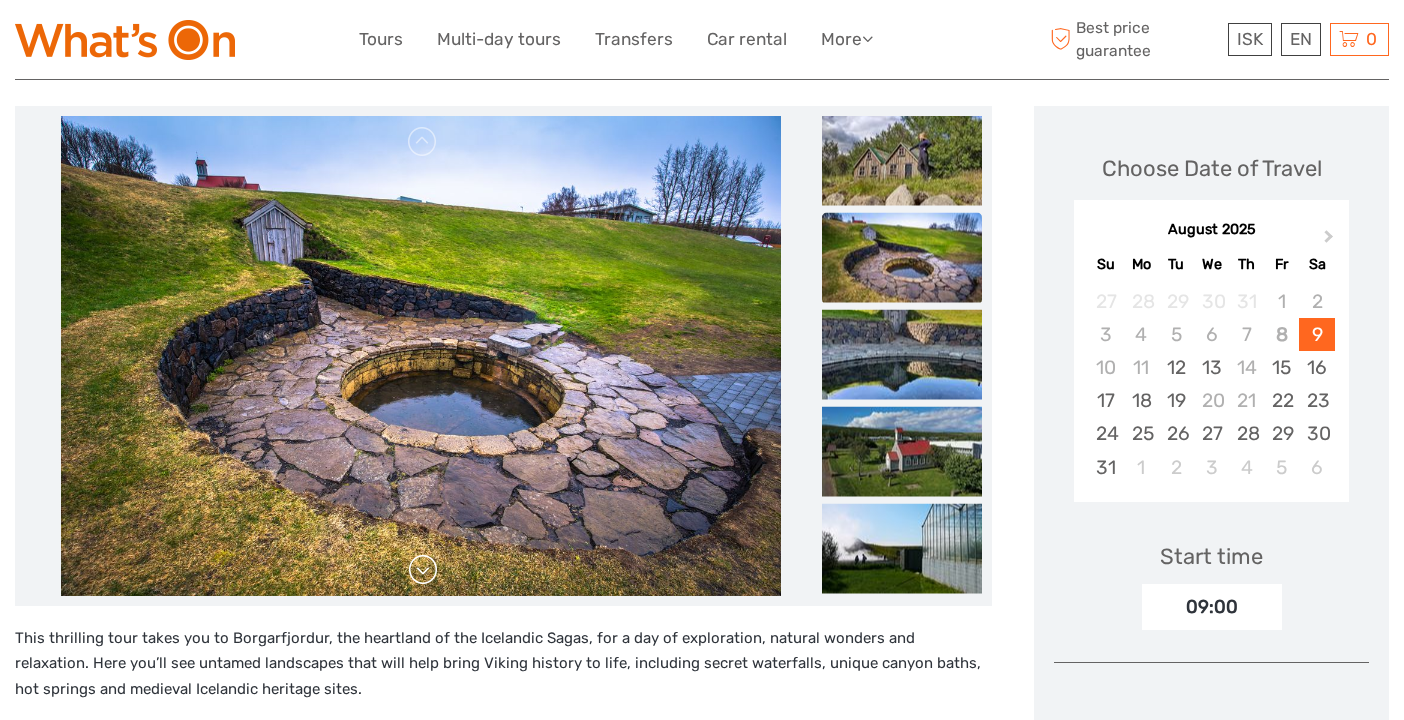 click at bounding box center [423, 570] 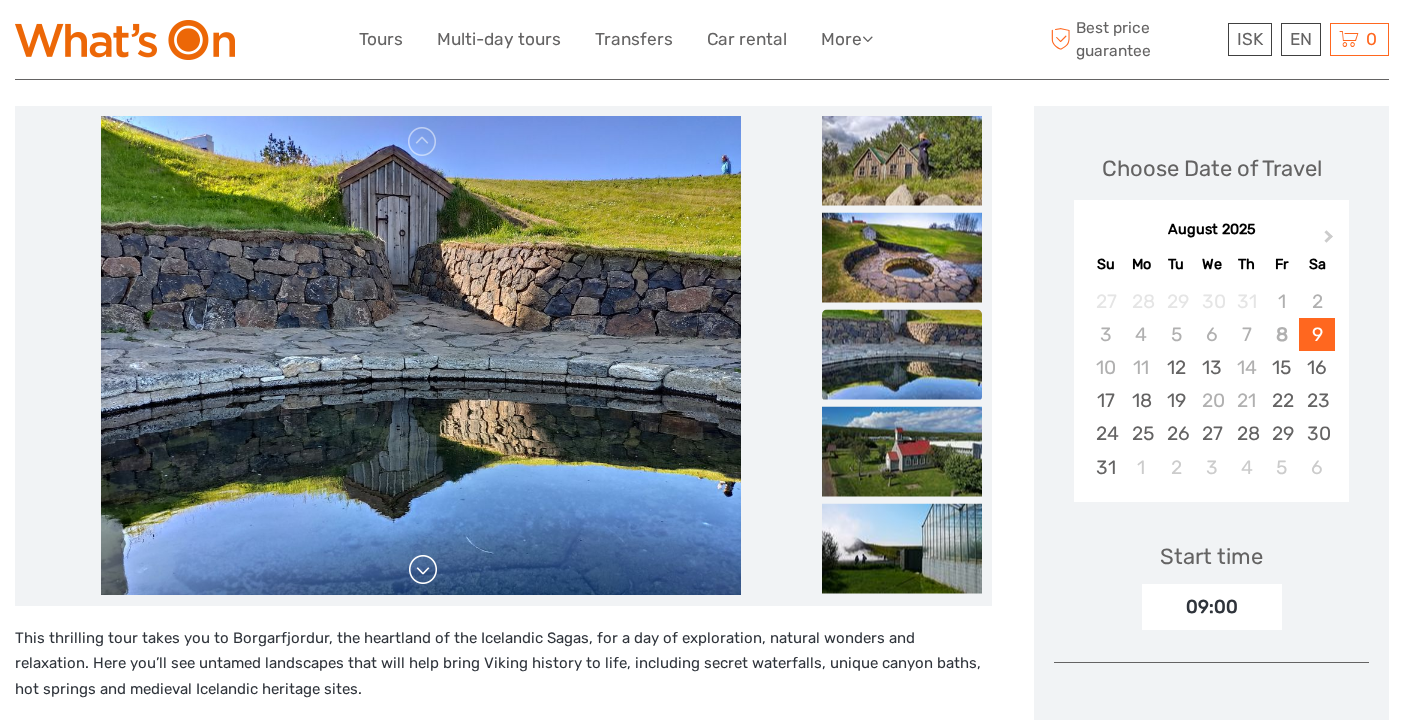 click at bounding box center (423, 570) 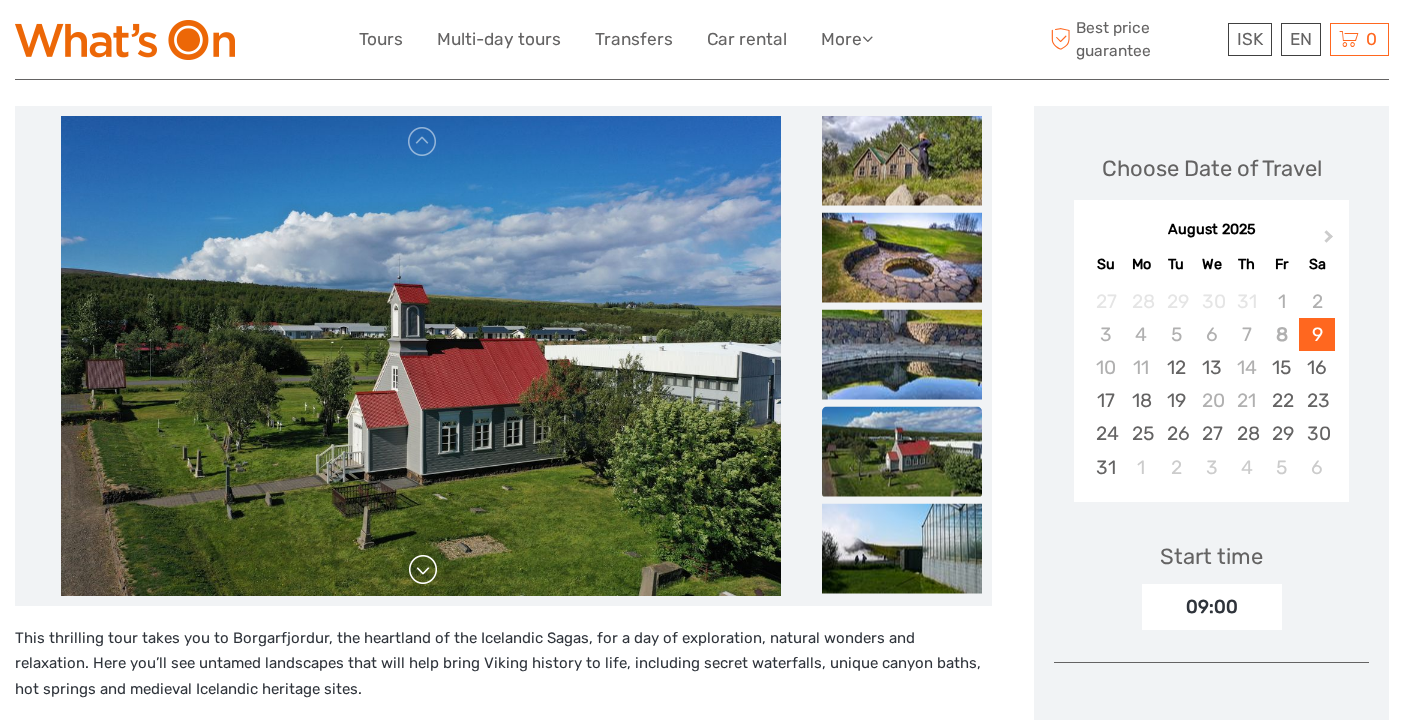 click at bounding box center (423, 570) 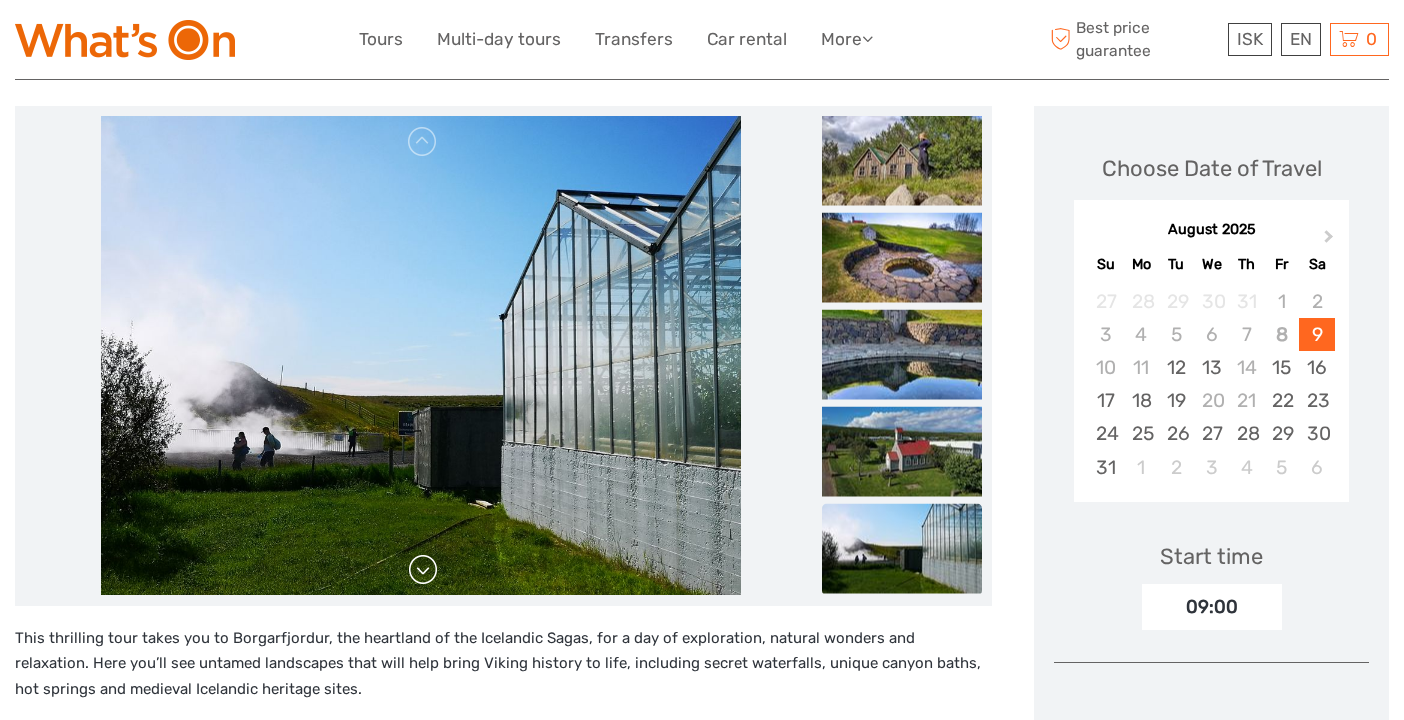 click at bounding box center (423, 570) 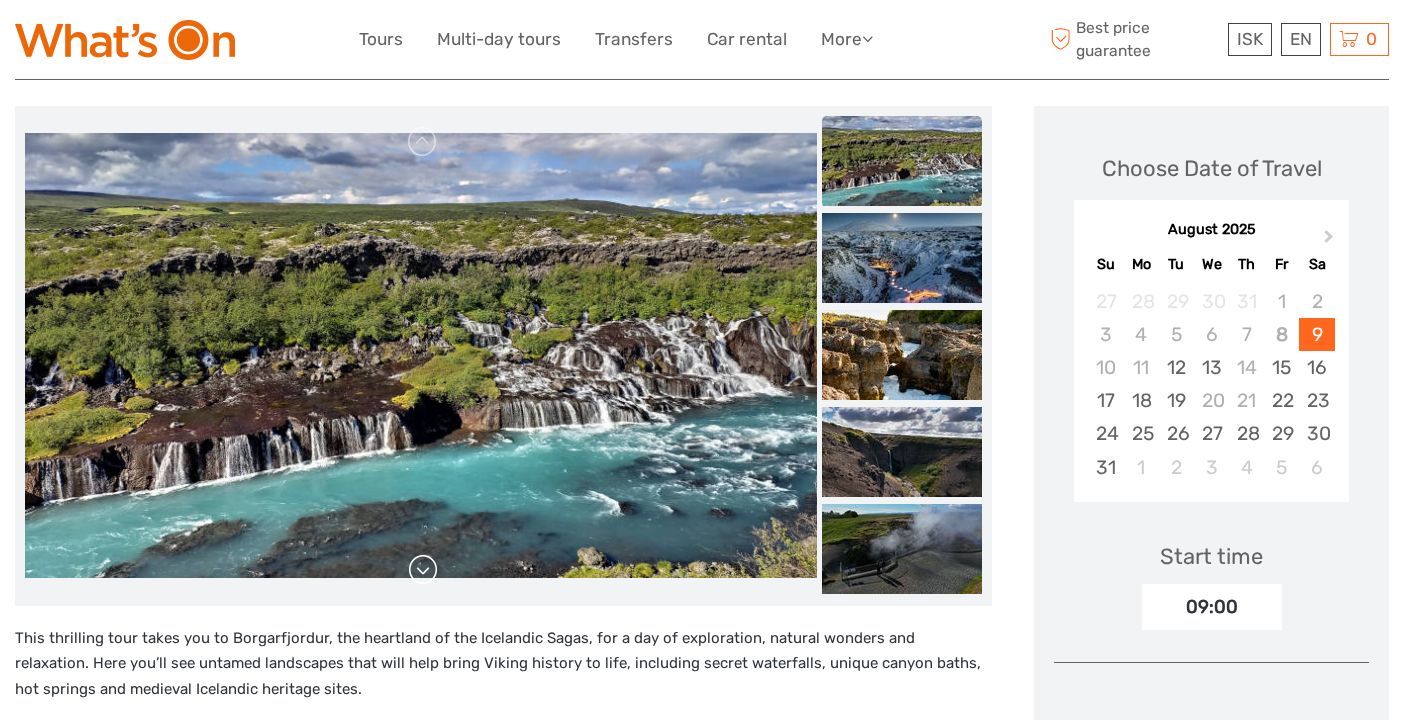 click at bounding box center (423, 570) 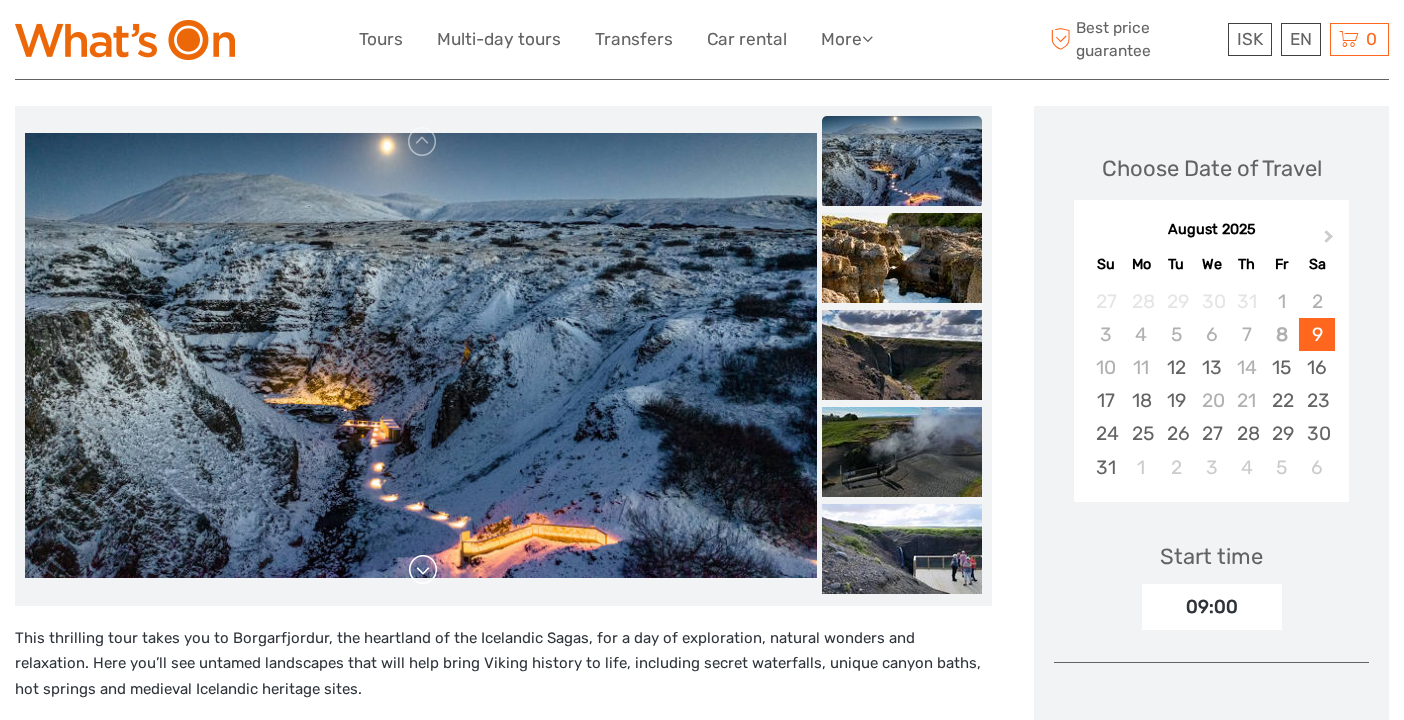 click at bounding box center [423, 570] 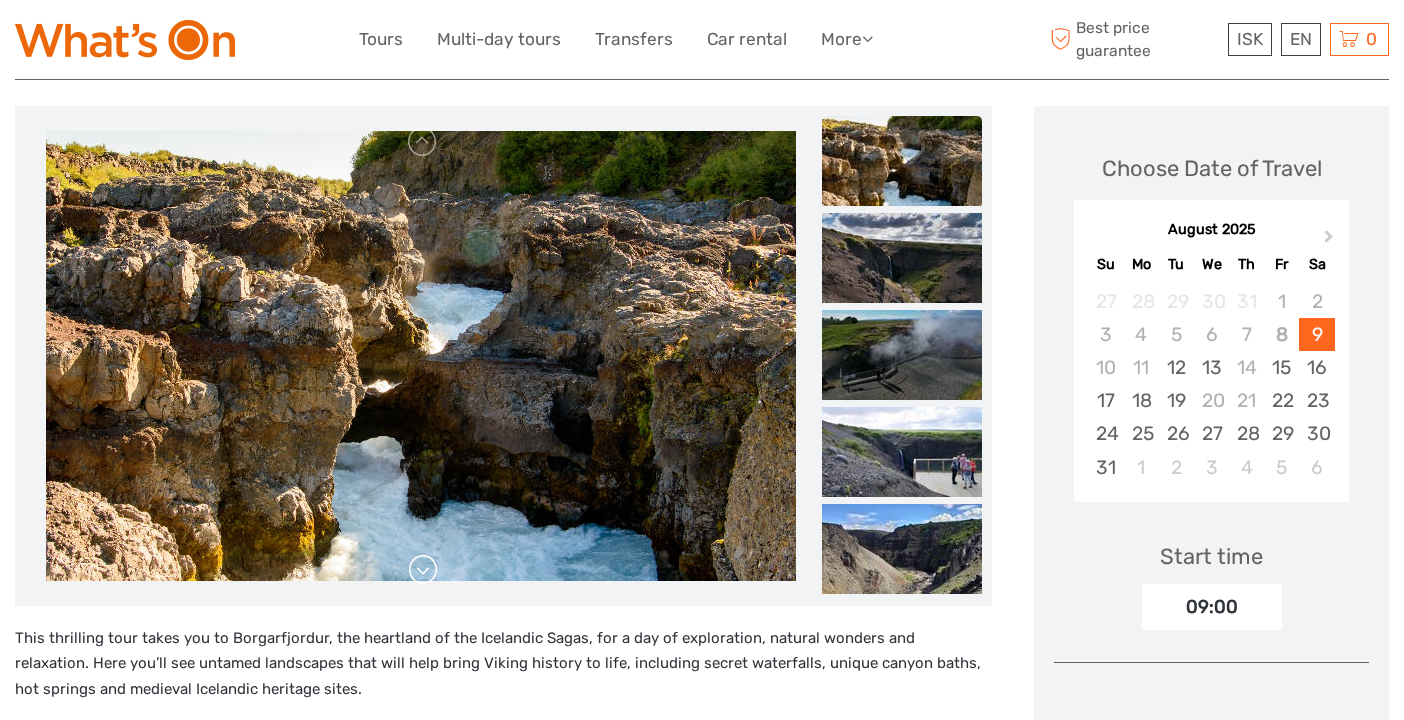 click at bounding box center [423, 570] 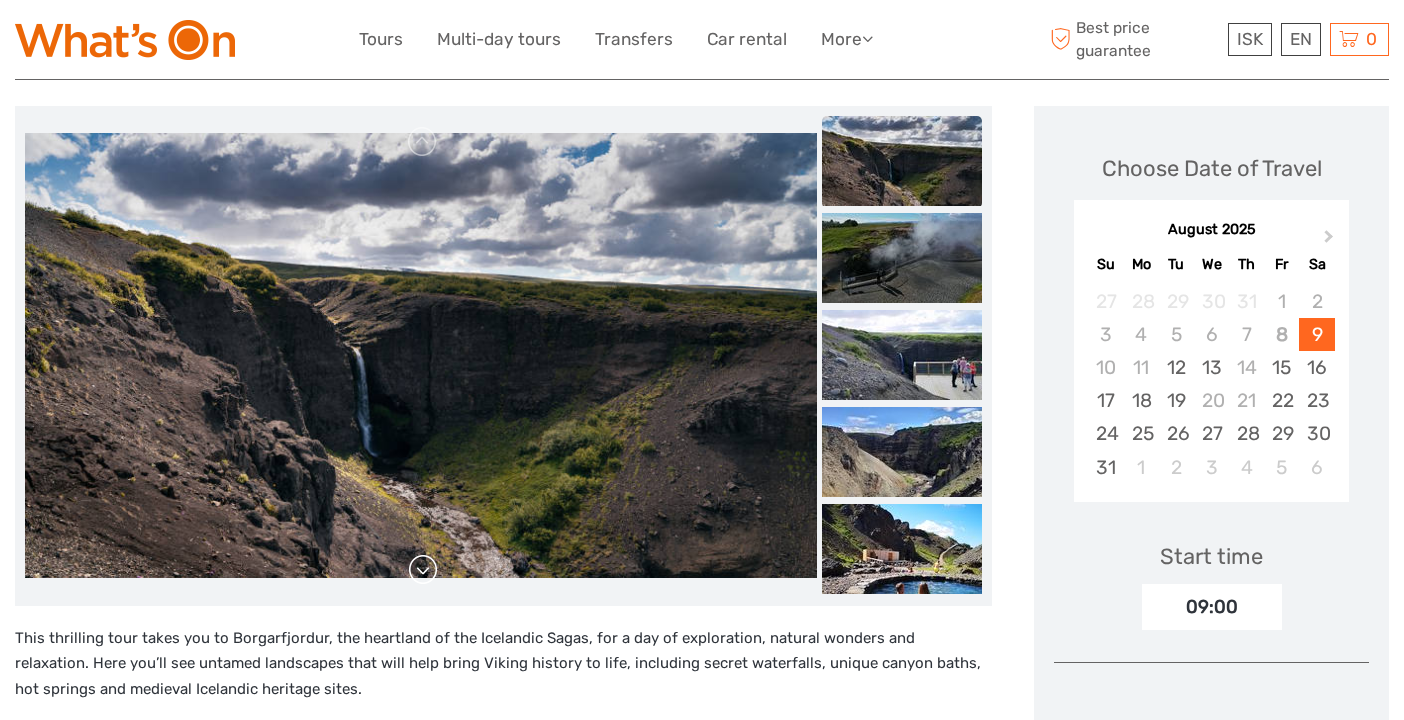 click at bounding box center [423, 570] 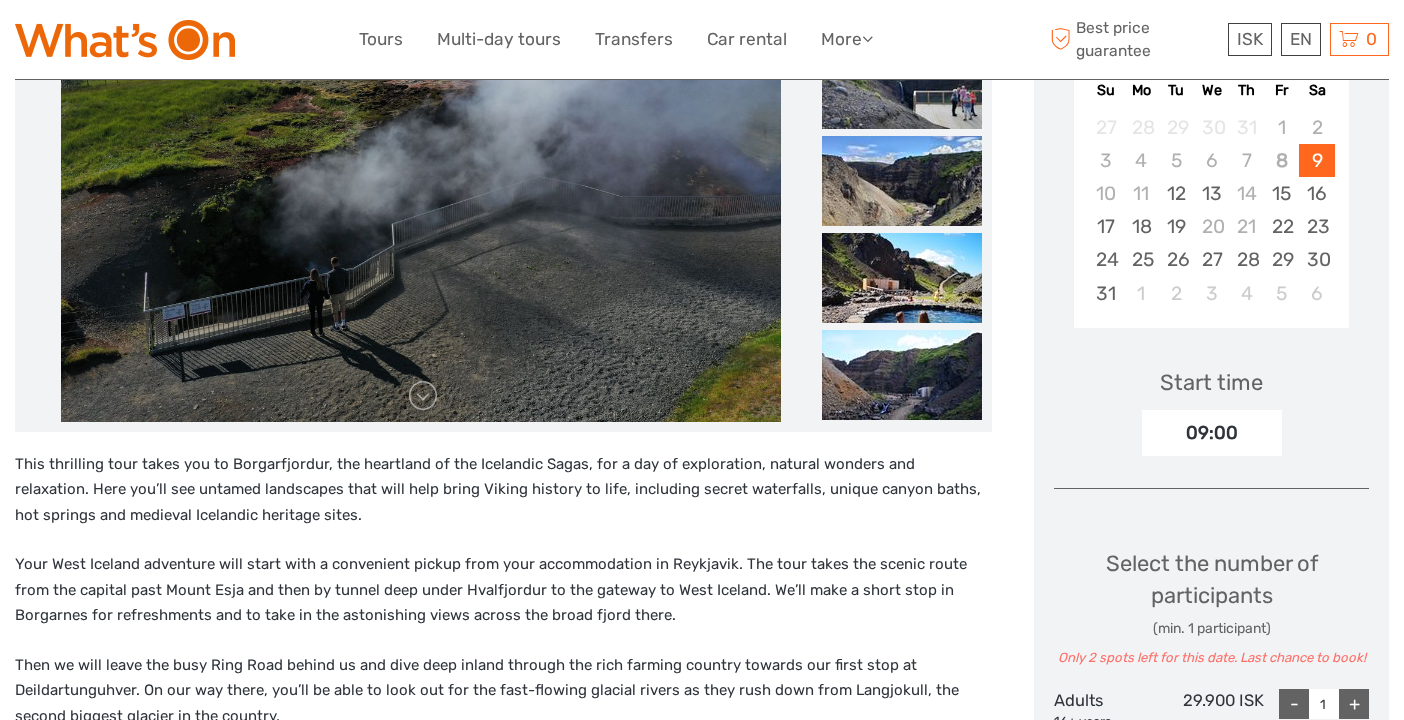 scroll, scrollTop: 418, scrollLeft: 0, axis: vertical 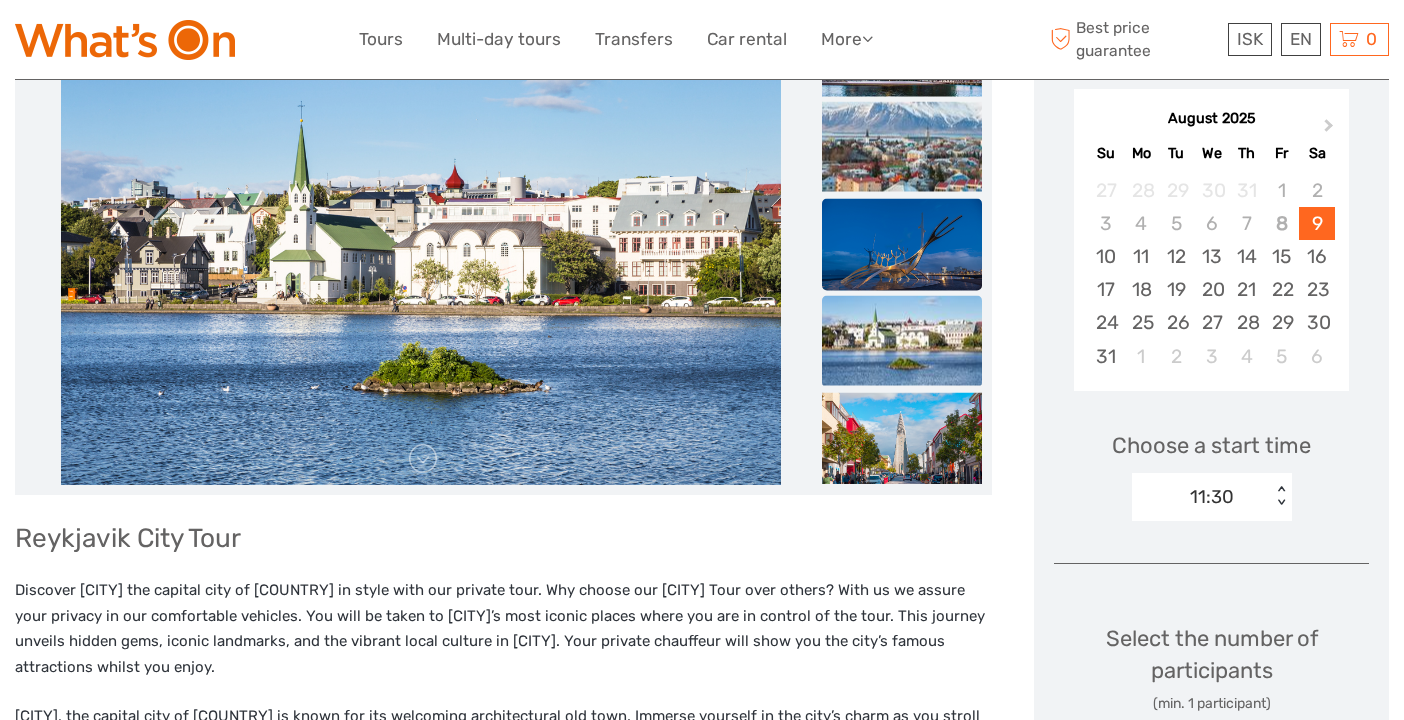 click at bounding box center (902, 251) 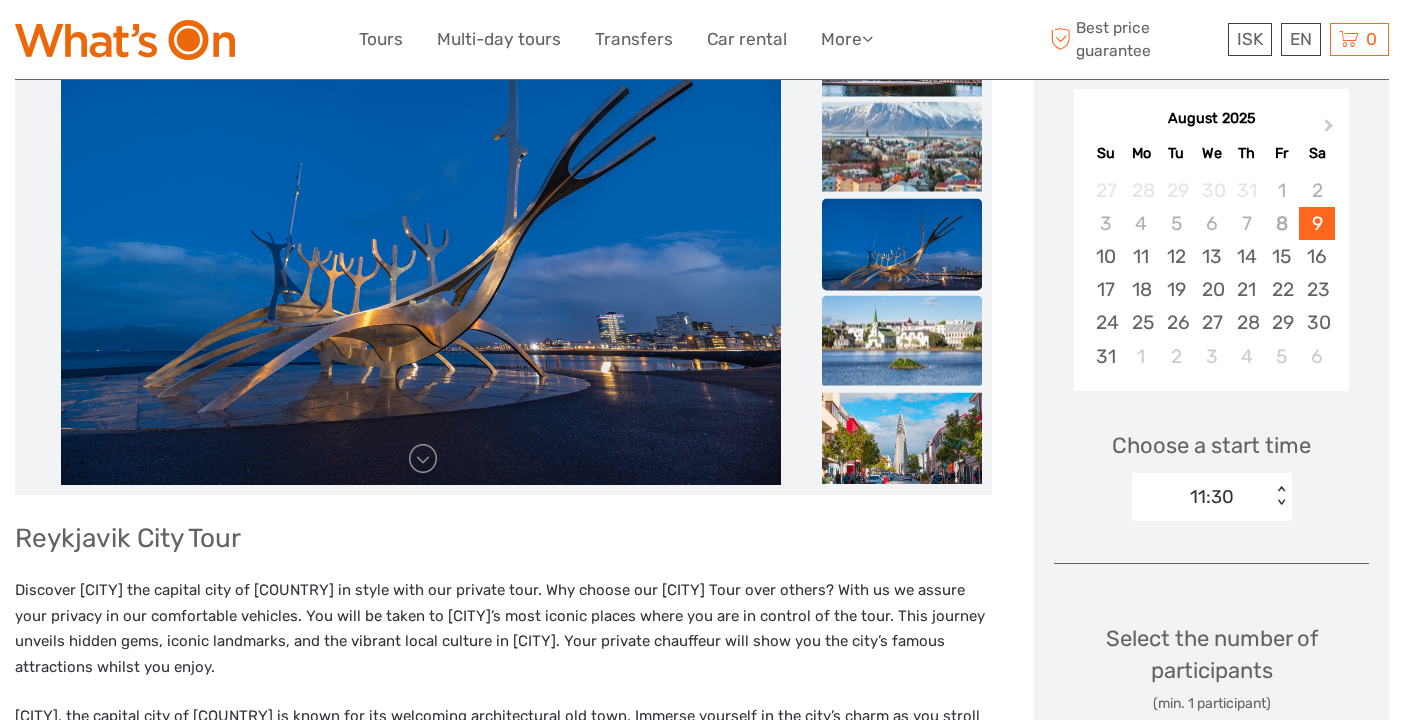 click at bounding box center (902, 340) 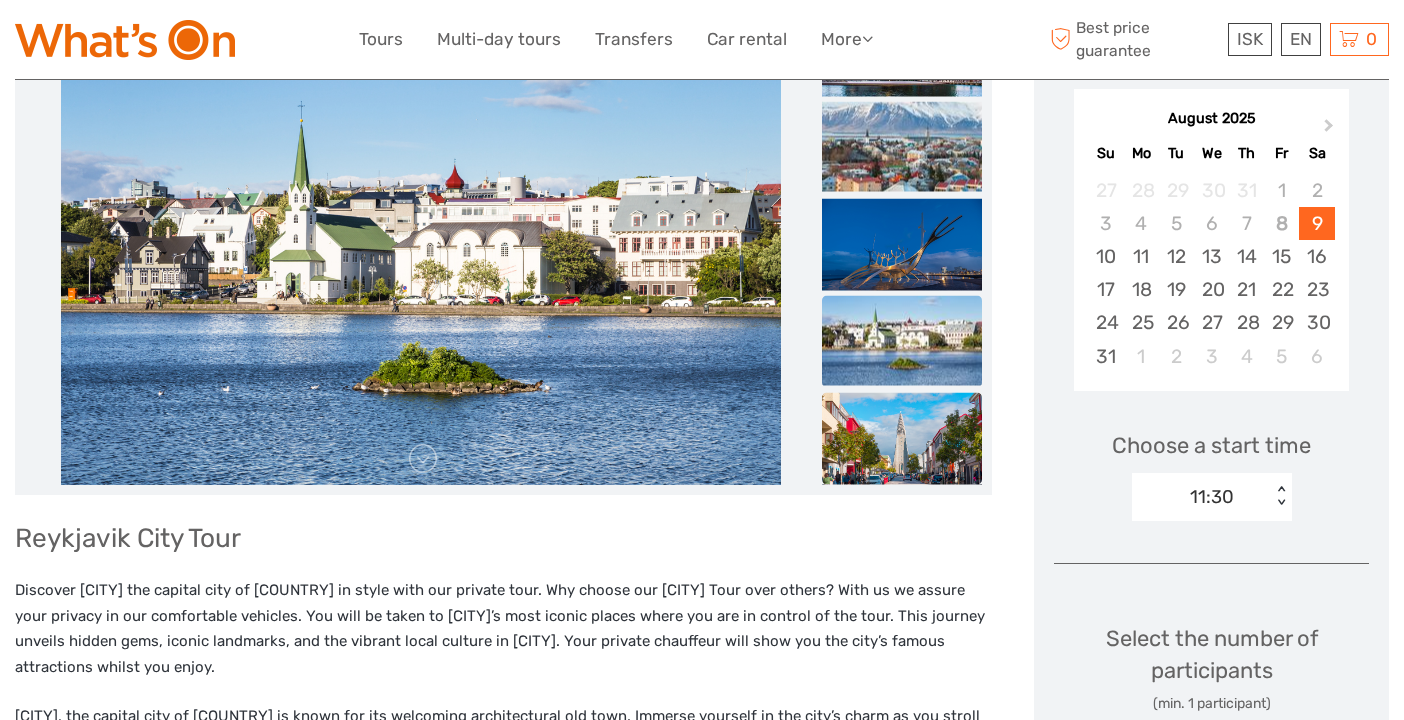 click at bounding box center (902, 445) 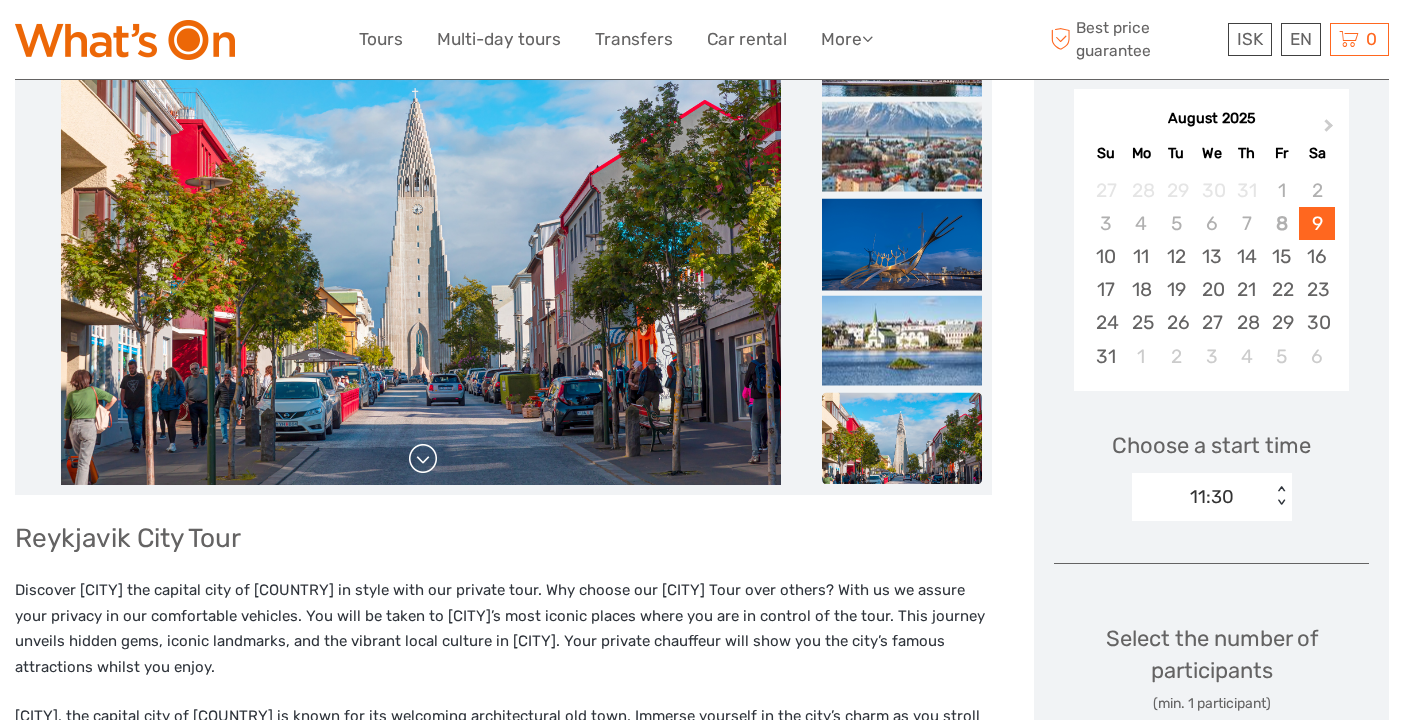 click at bounding box center (423, 459) 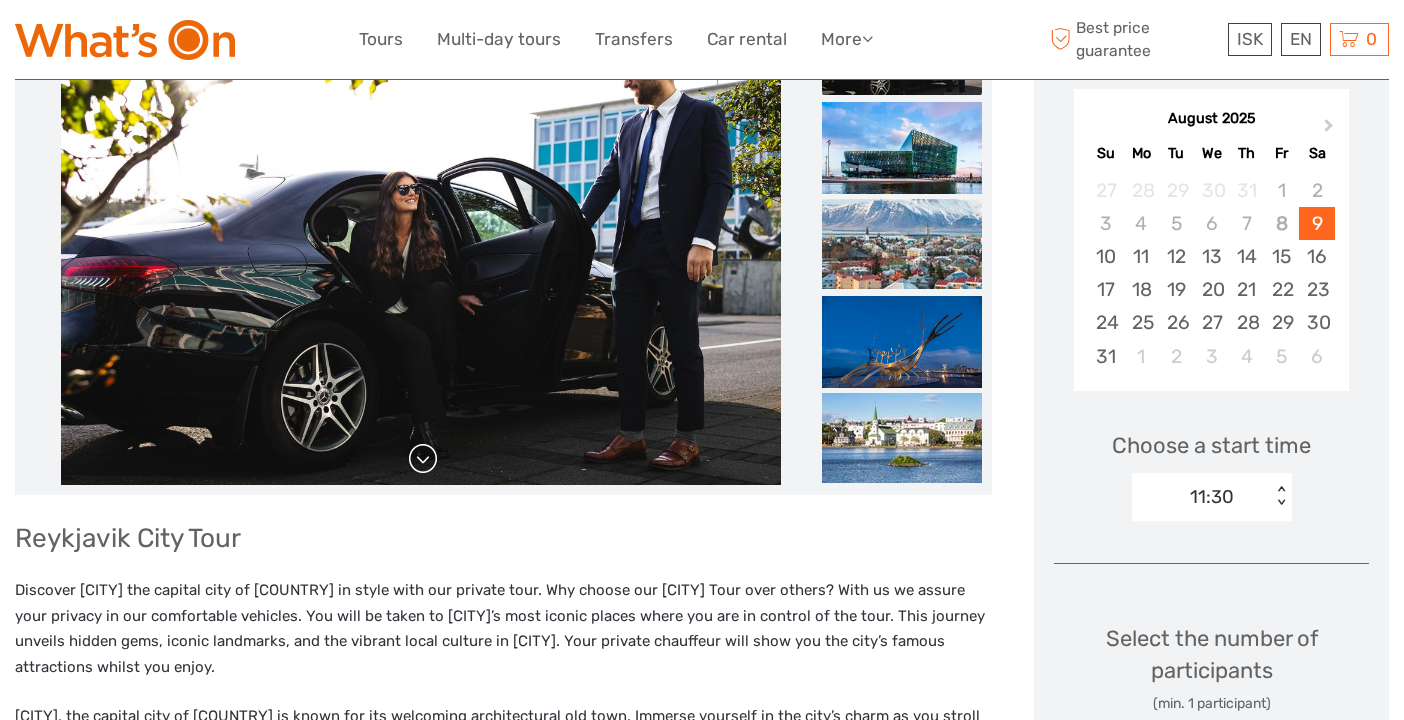click at bounding box center (423, 459) 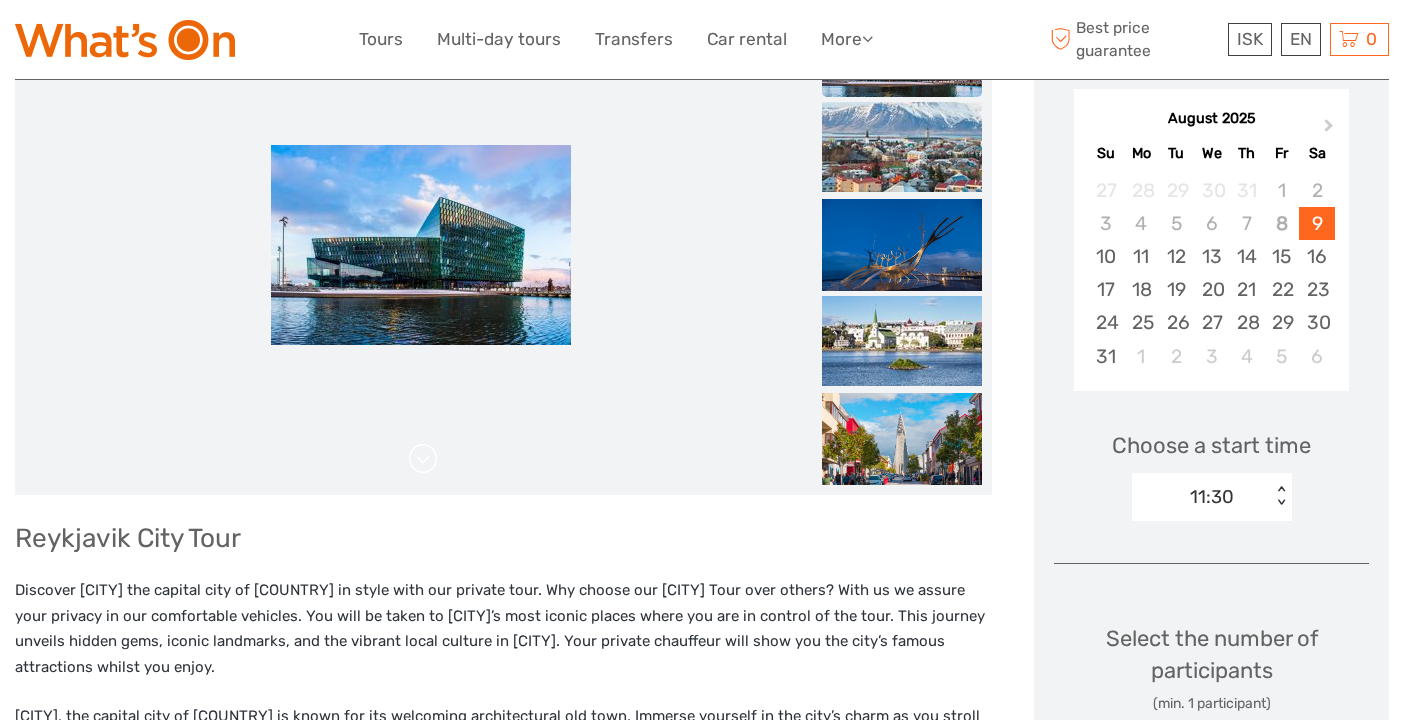click at bounding box center [423, 459] 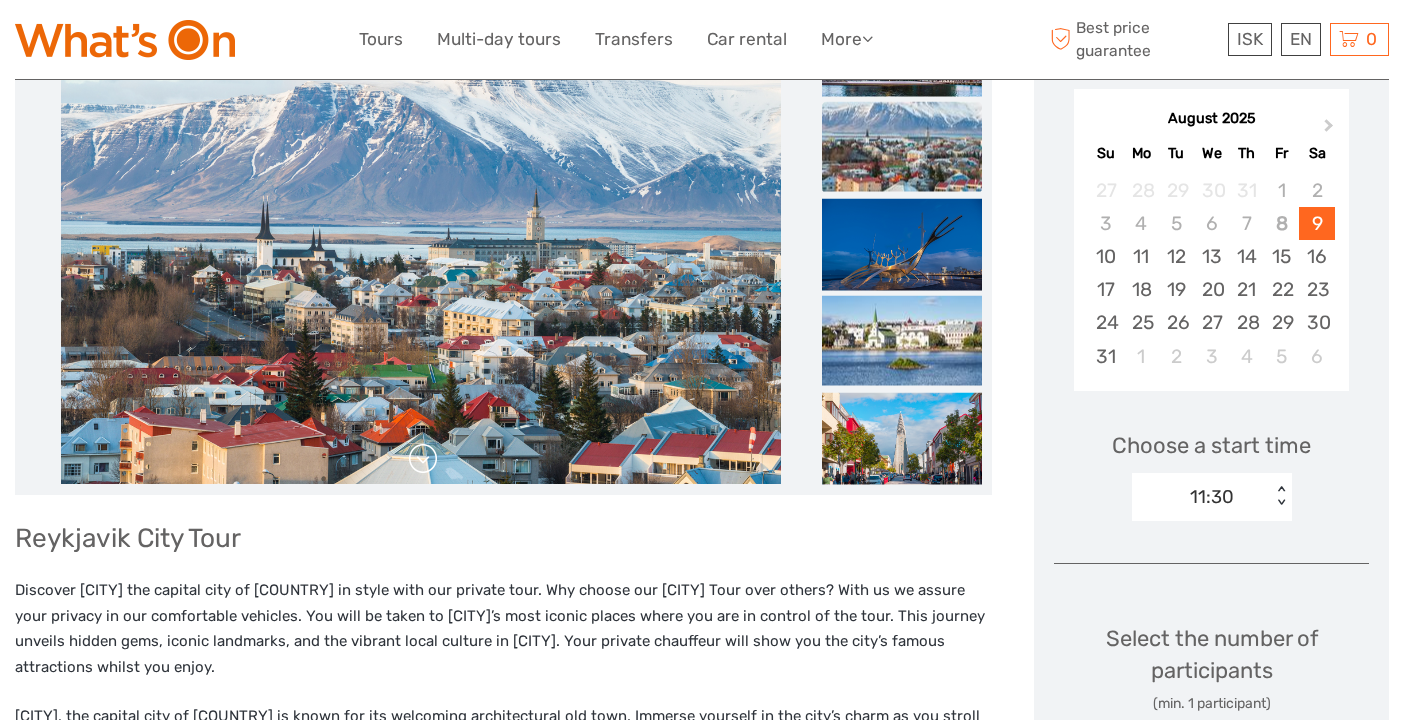 click at bounding box center (423, 459) 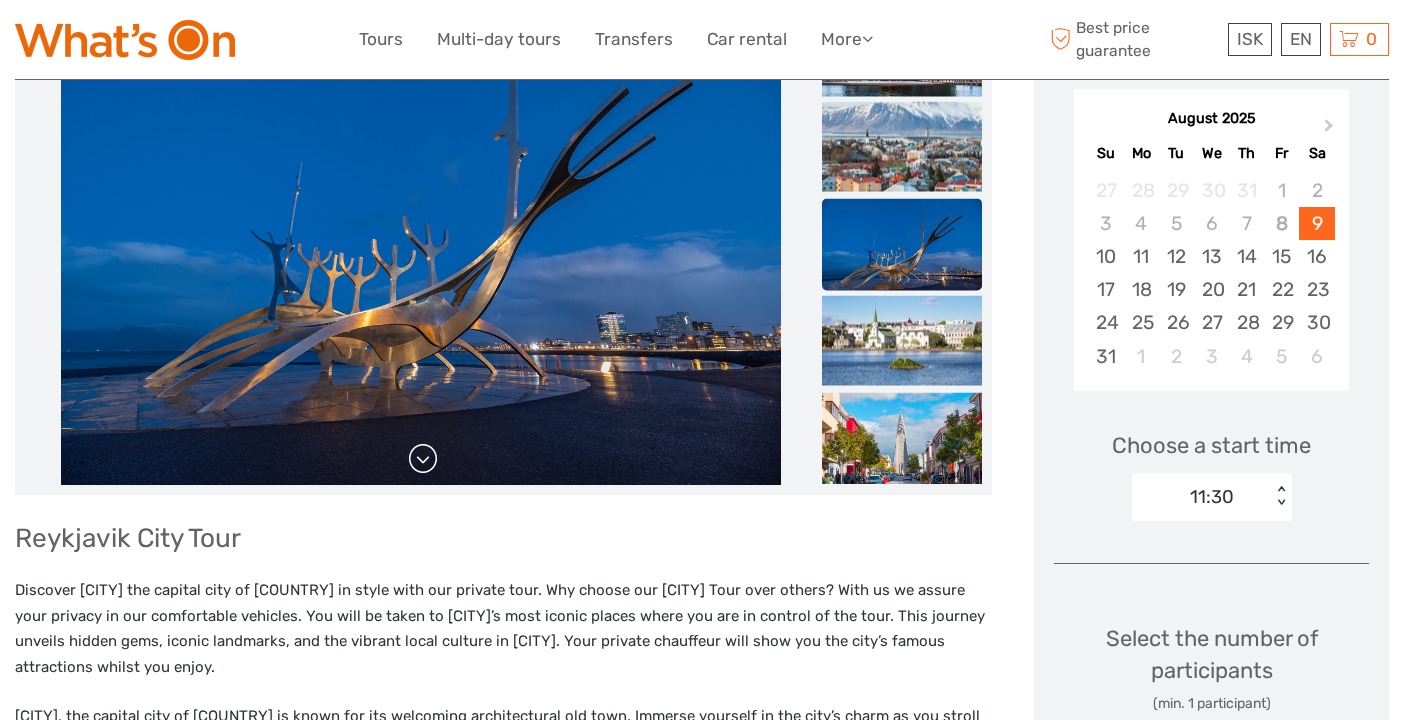 click at bounding box center (423, 459) 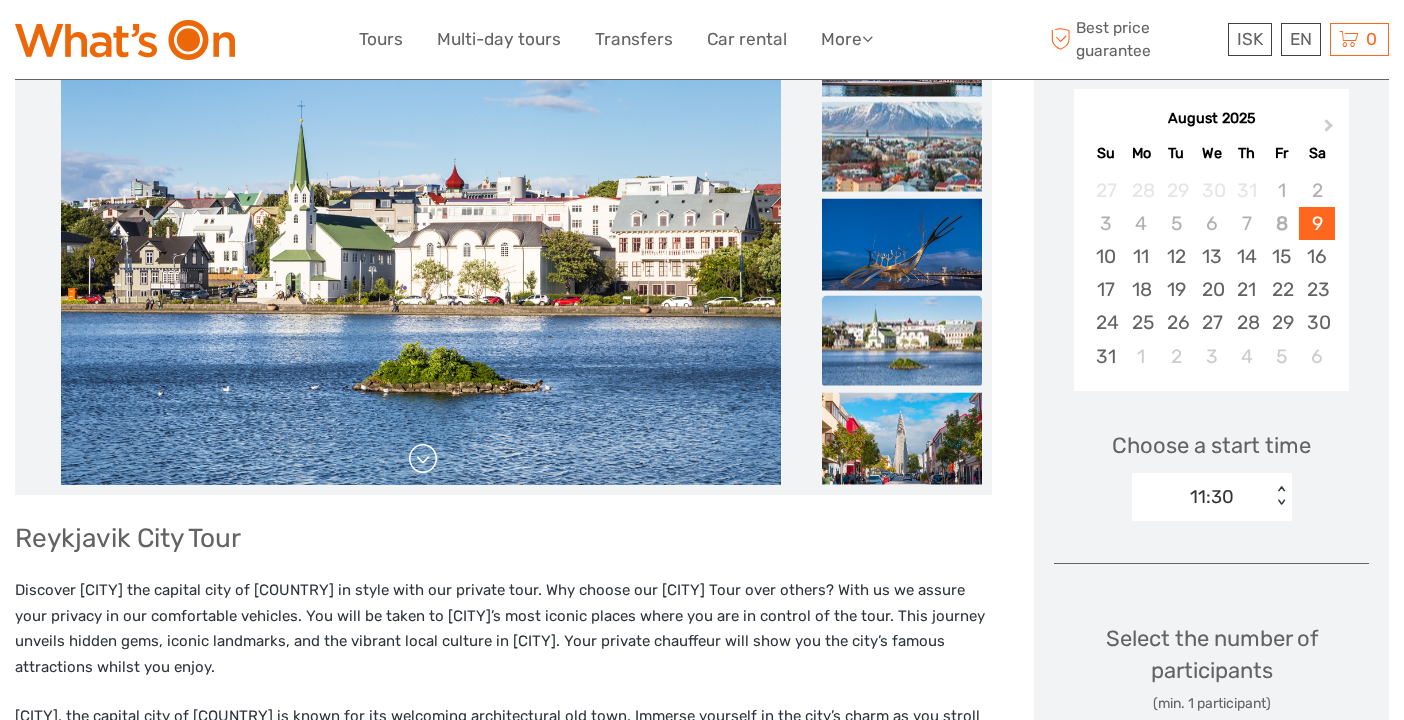 click at bounding box center [423, 459] 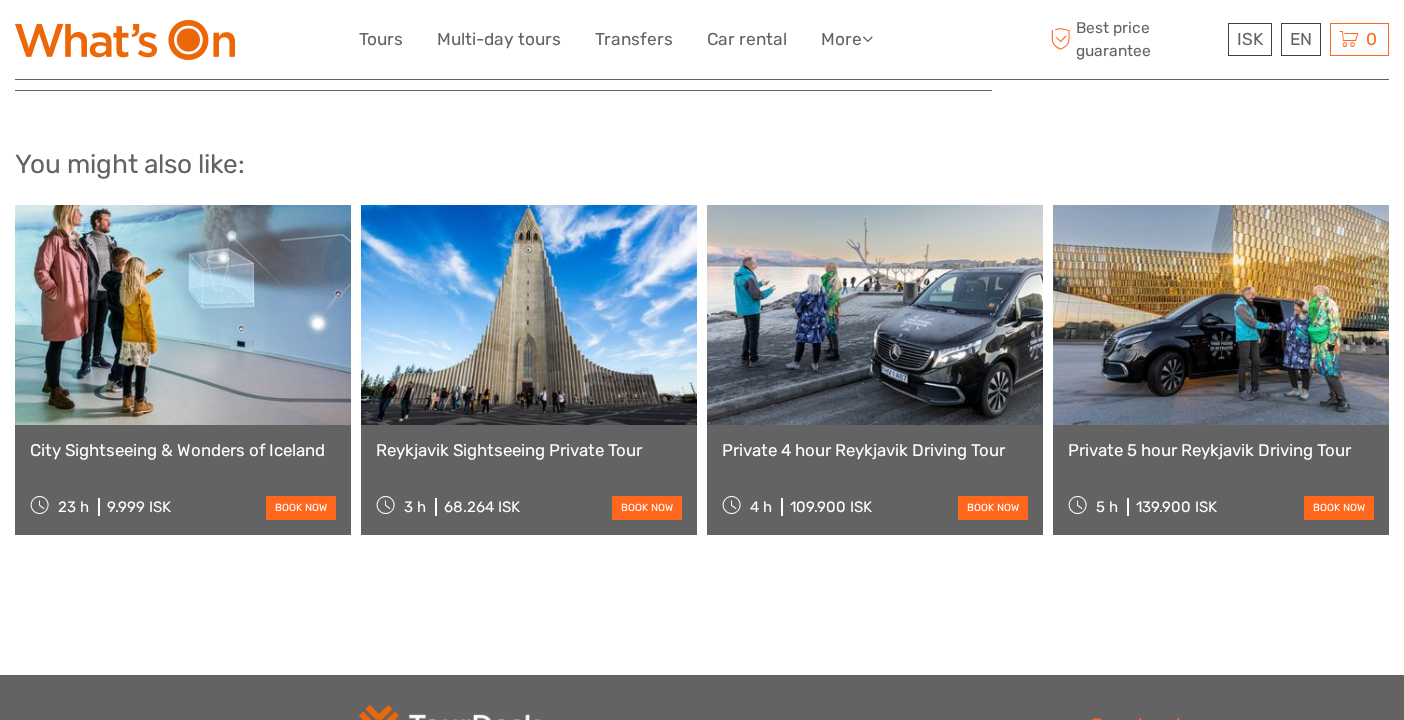 scroll, scrollTop: 1688, scrollLeft: 0, axis: vertical 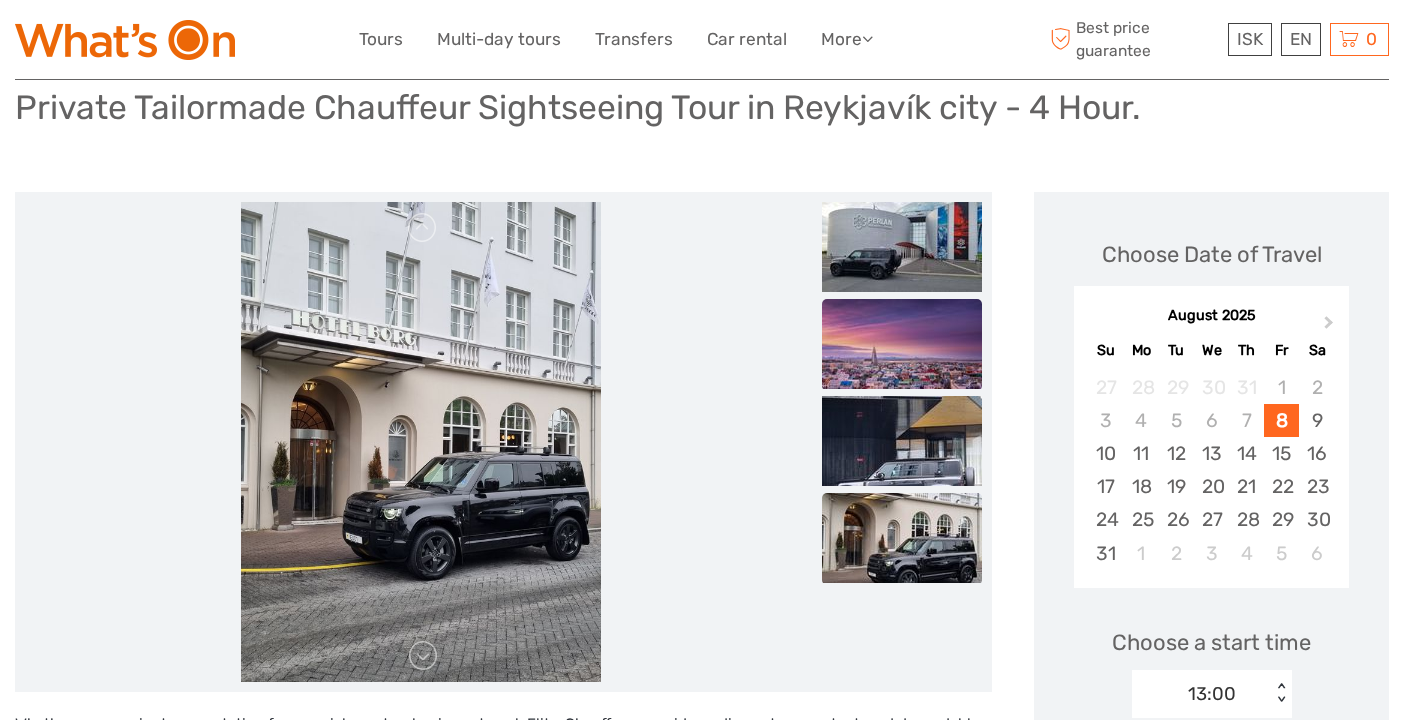 click at bounding box center (902, 344) 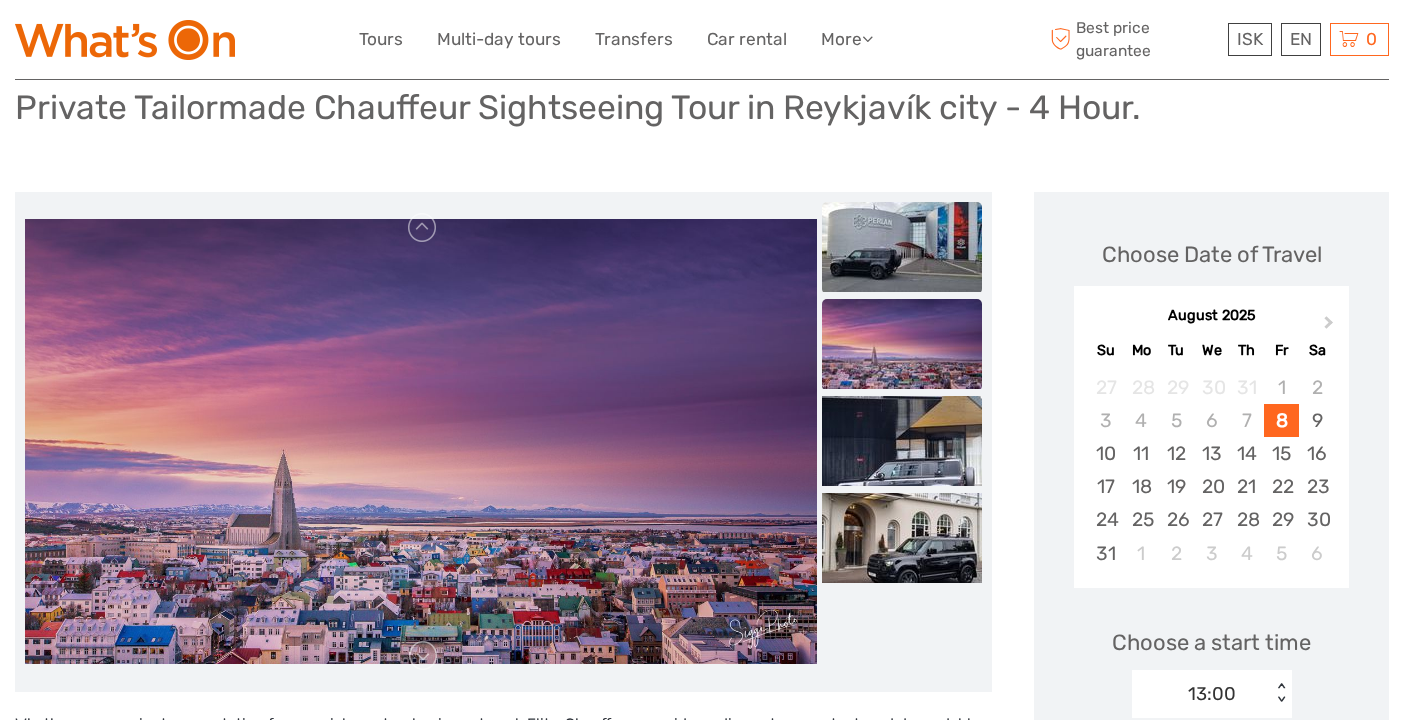 click at bounding box center (902, 247) 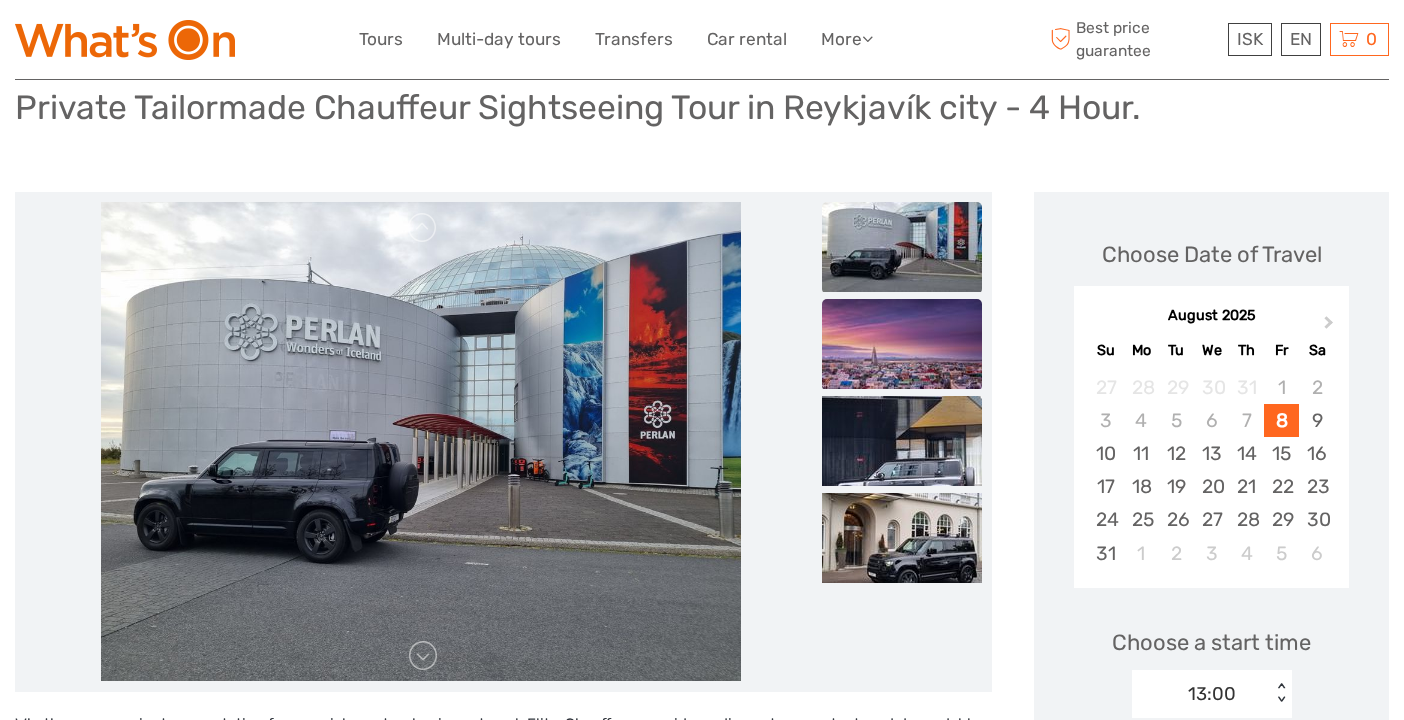 click at bounding box center [902, 344] 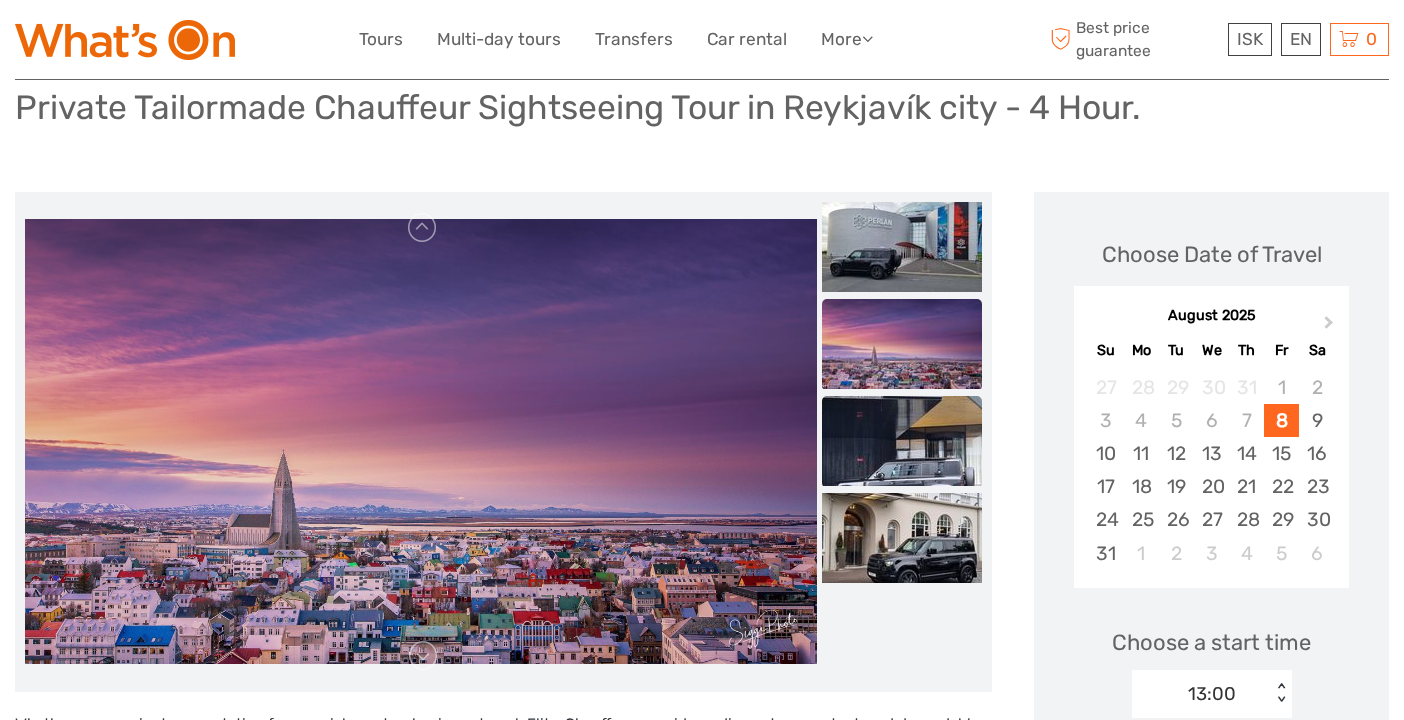click at bounding box center [902, 441] 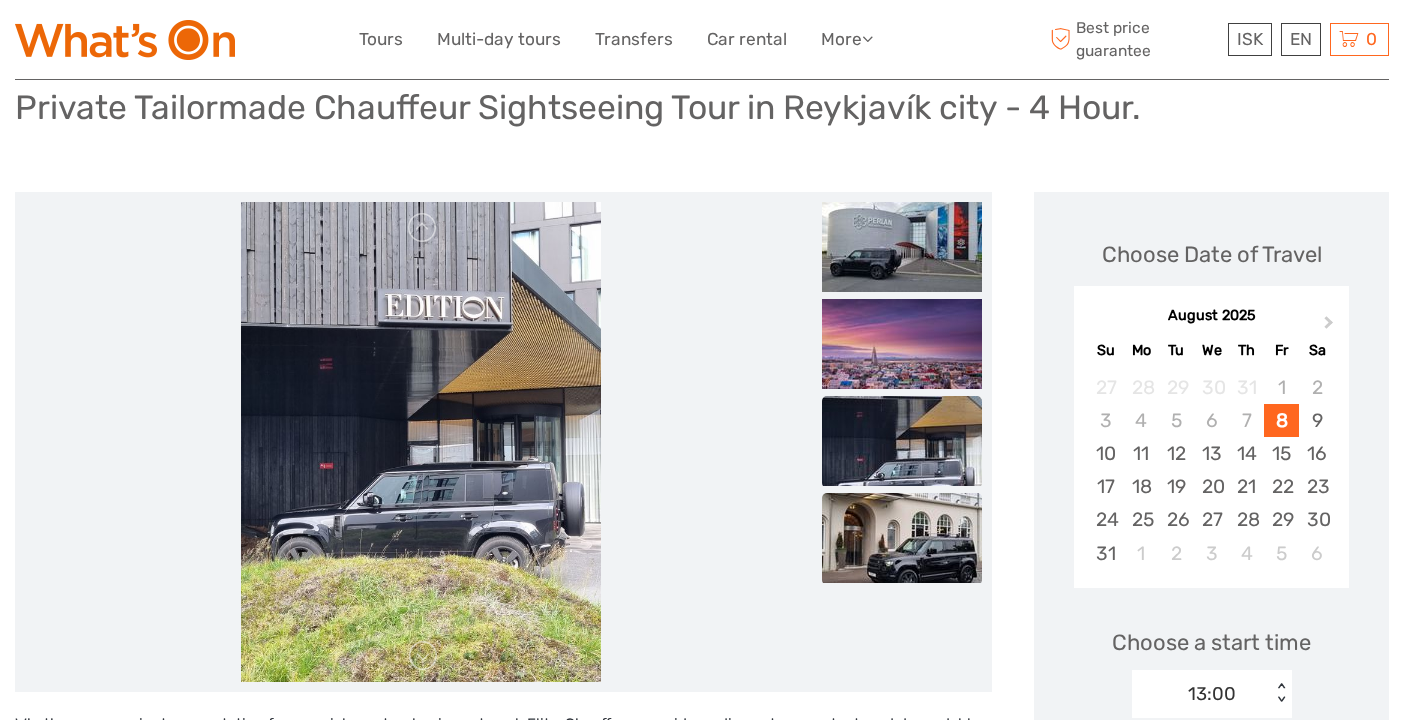 click at bounding box center [902, 538] 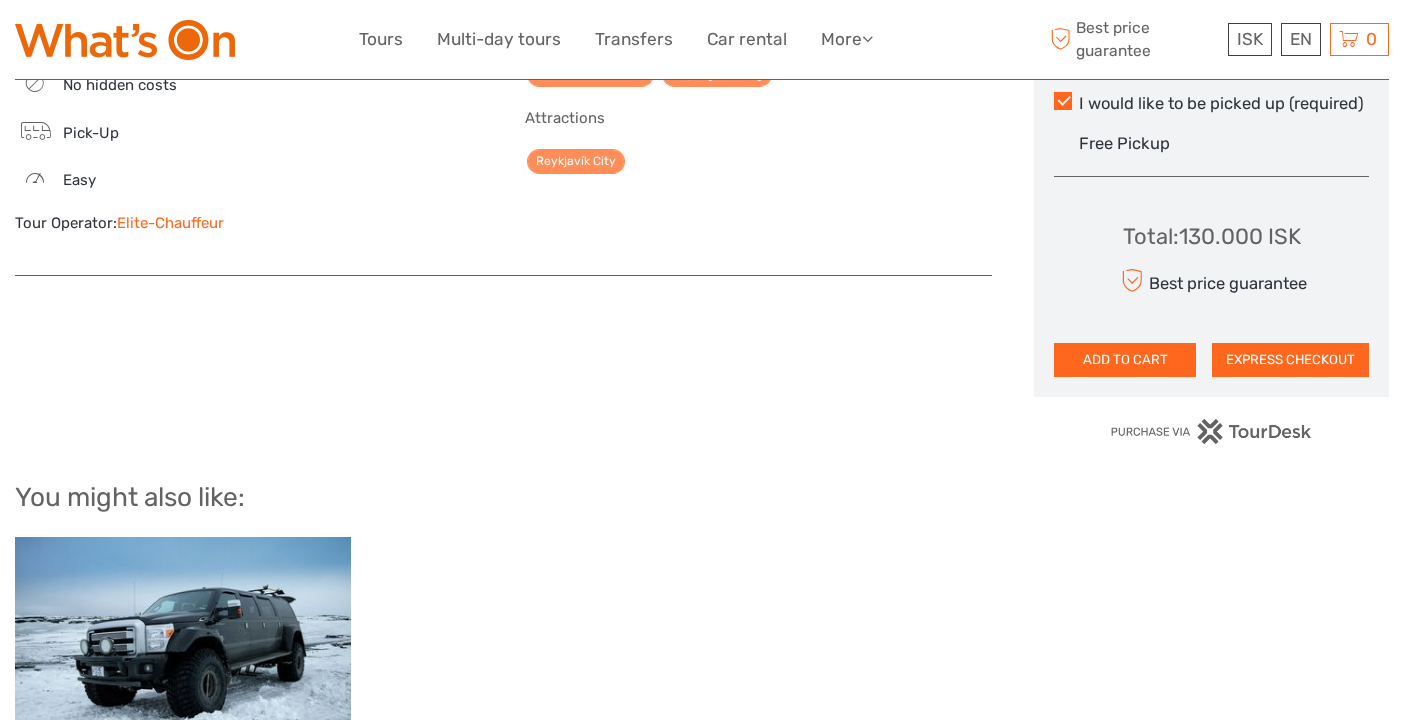 scroll, scrollTop: 1149, scrollLeft: 0, axis: vertical 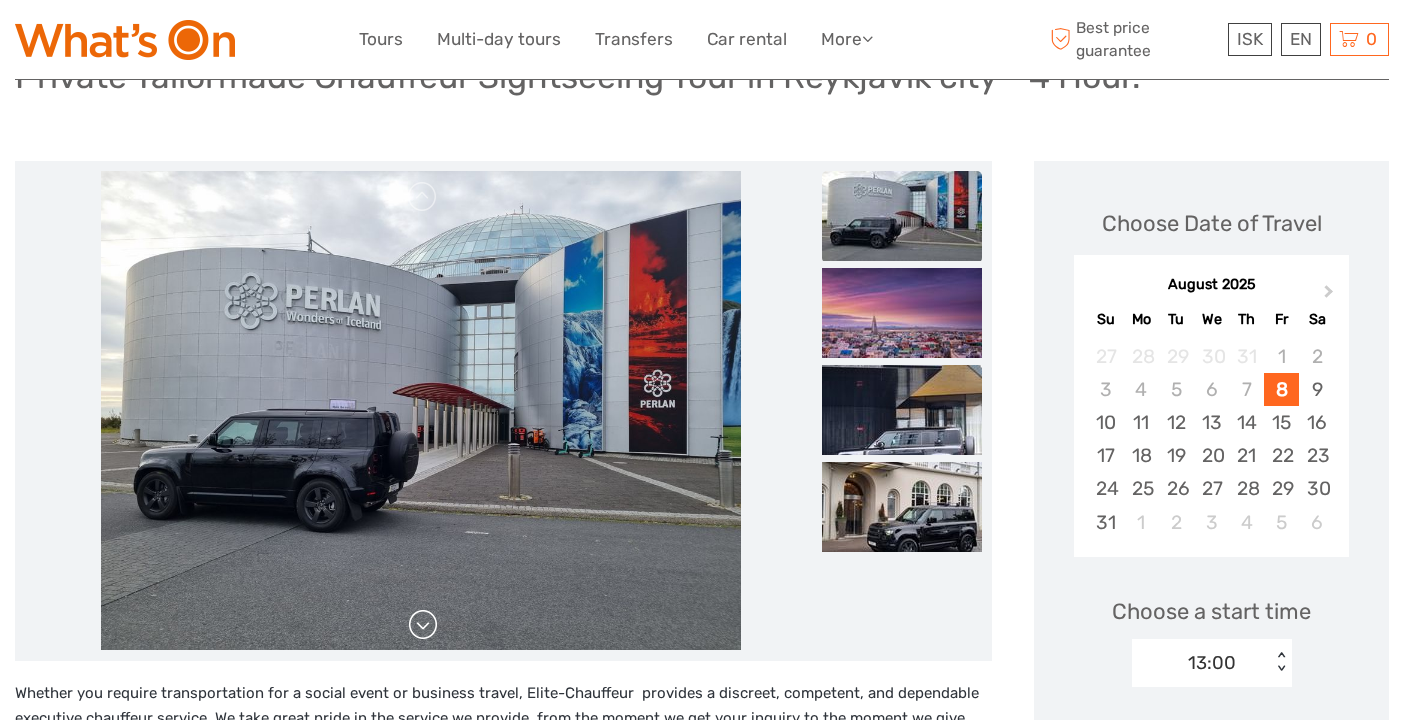 click at bounding box center [423, 625] 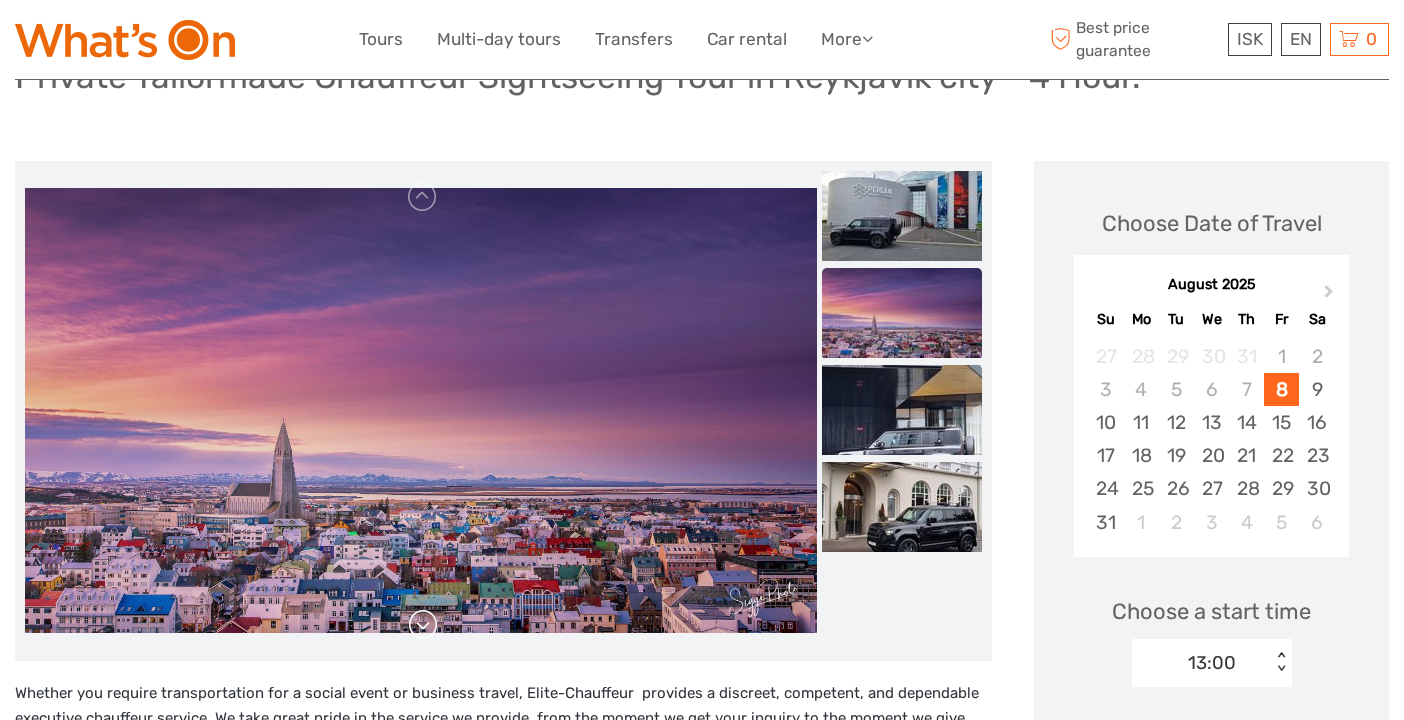 click at bounding box center (423, 625) 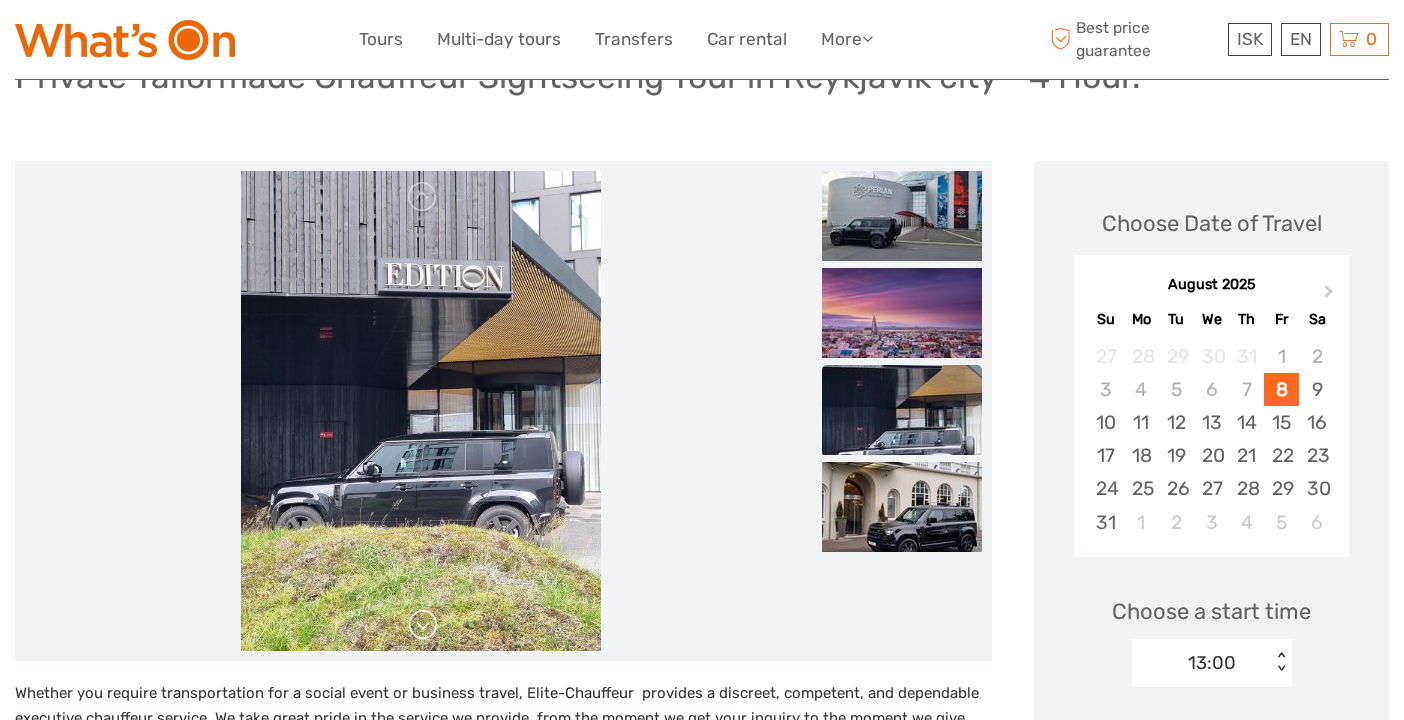 click at bounding box center (423, 625) 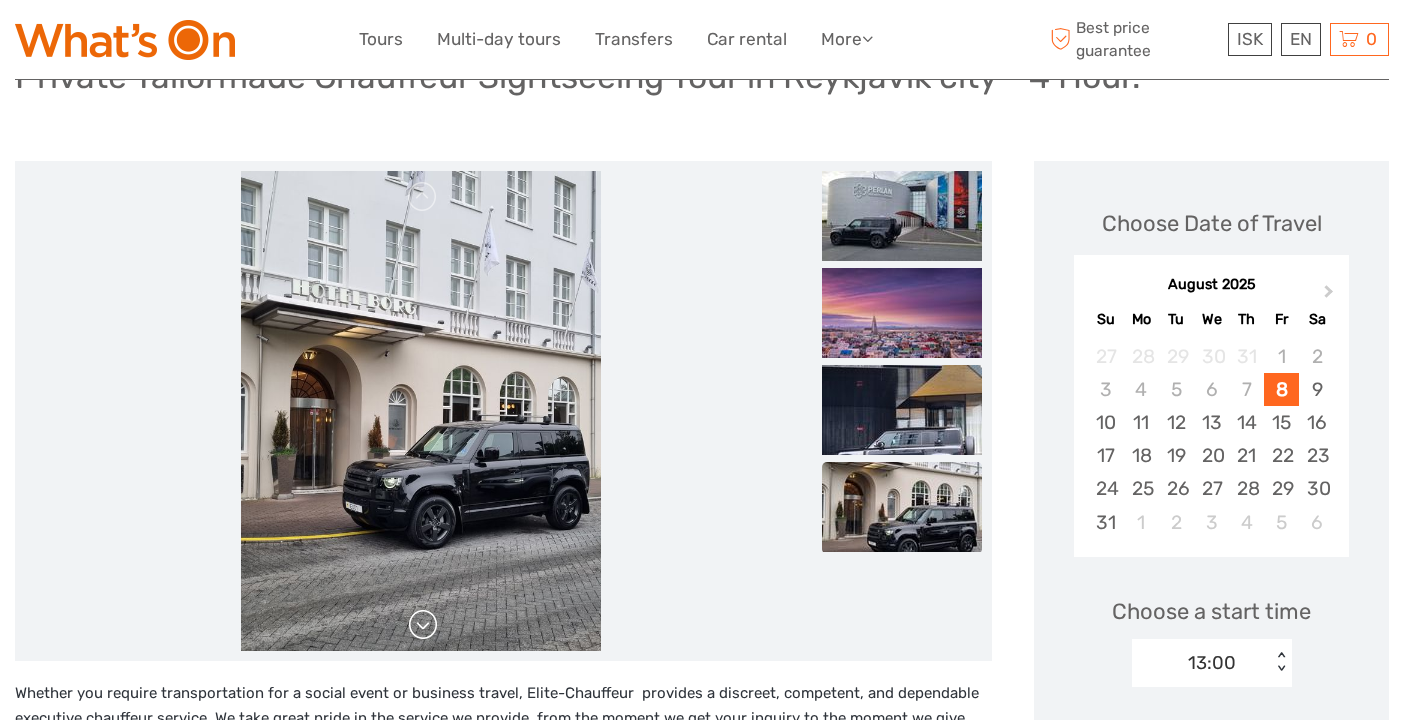 click at bounding box center (423, 625) 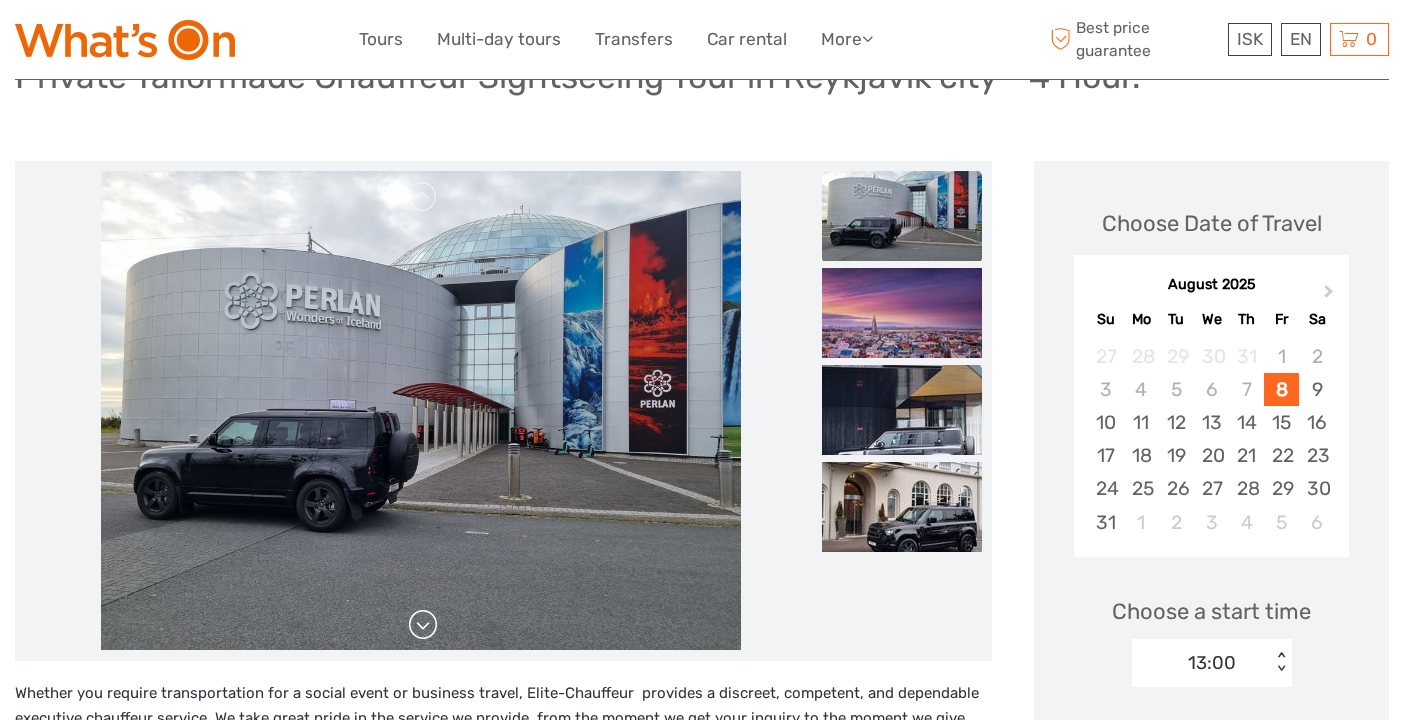 click at bounding box center [423, 625] 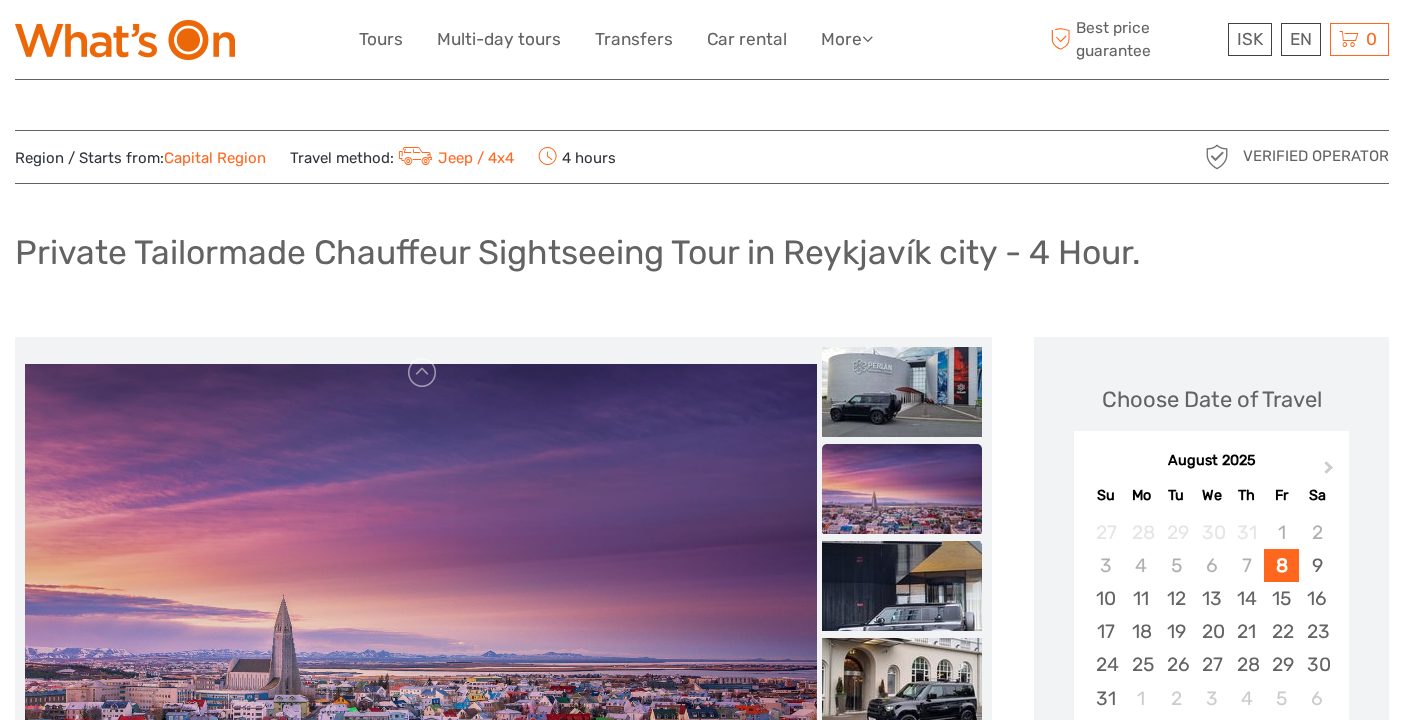 scroll, scrollTop: 0, scrollLeft: 0, axis: both 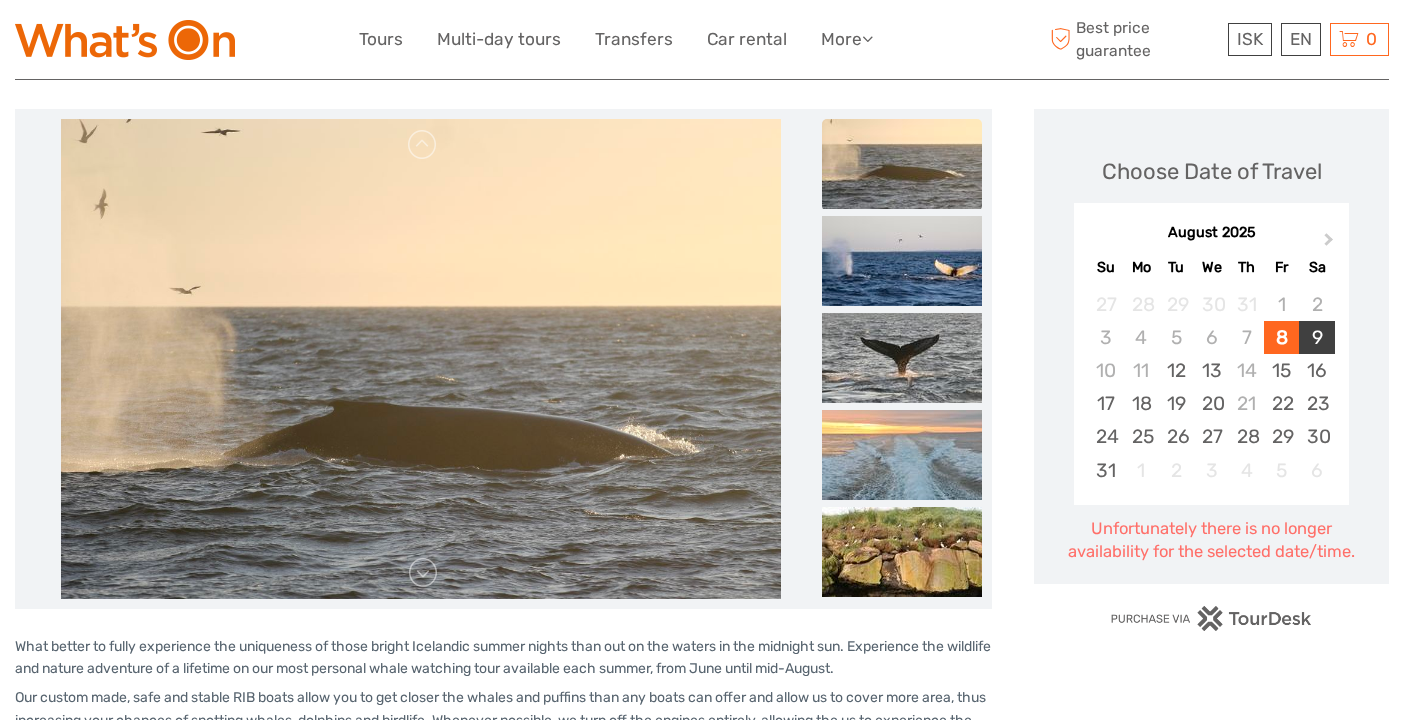 click on "9" at bounding box center (1316, 337) 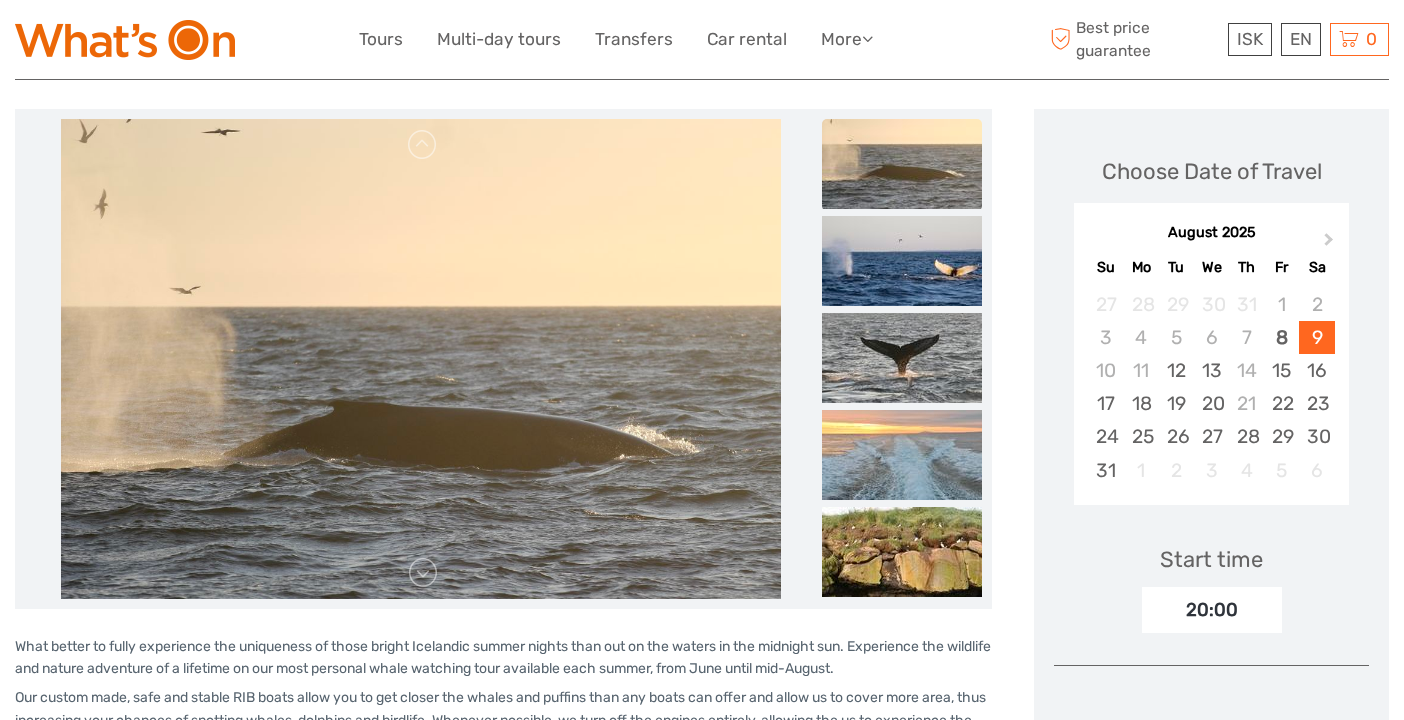 click on "20:00" at bounding box center [1212, 610] 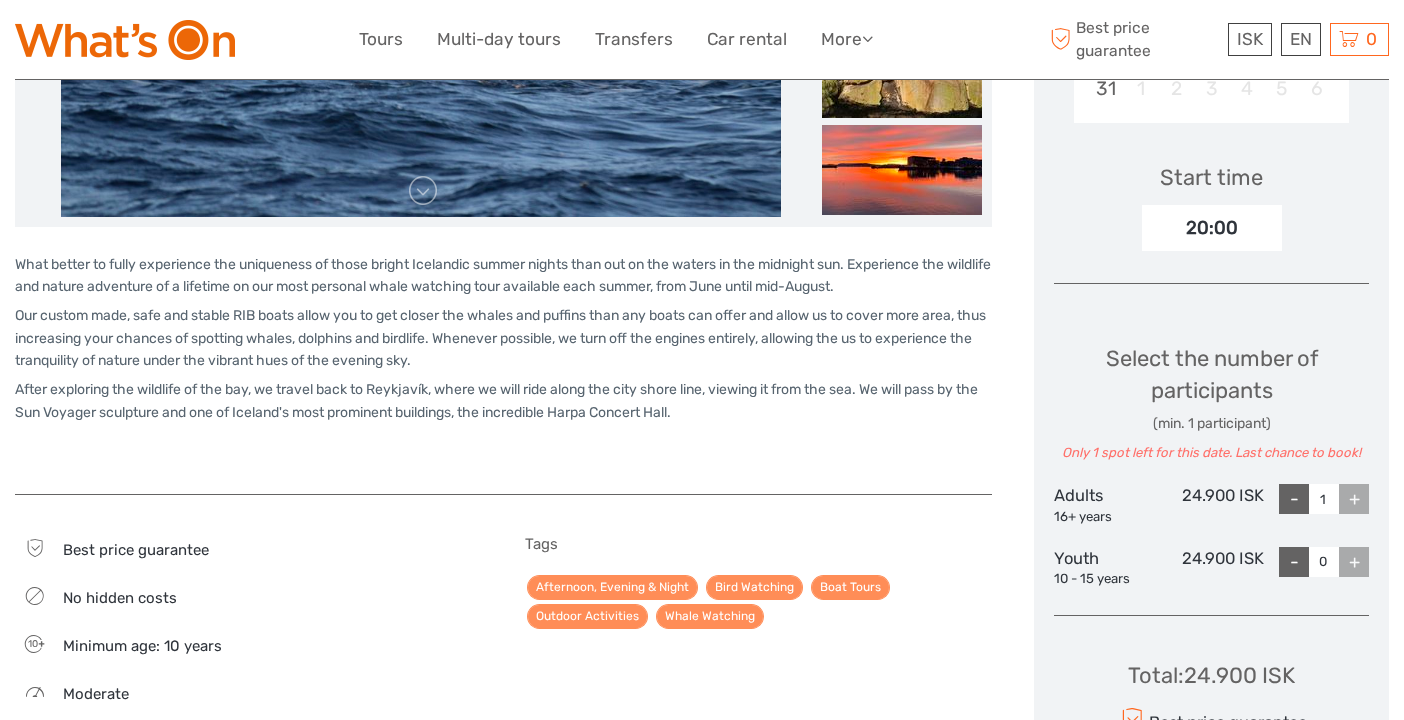 scroll, scrollTop: 621, scrollLeft: 0, axis: vertical 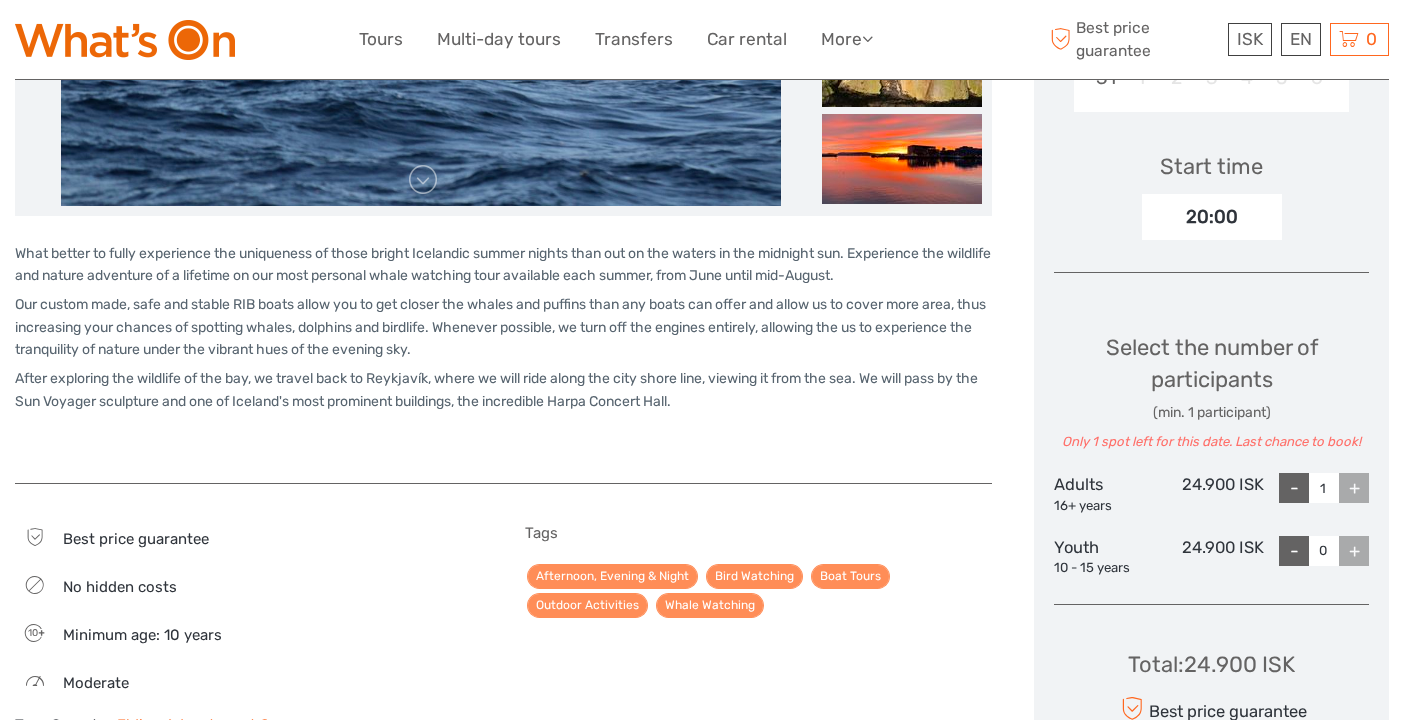 click on "+" at bounding box center [1354, 488] 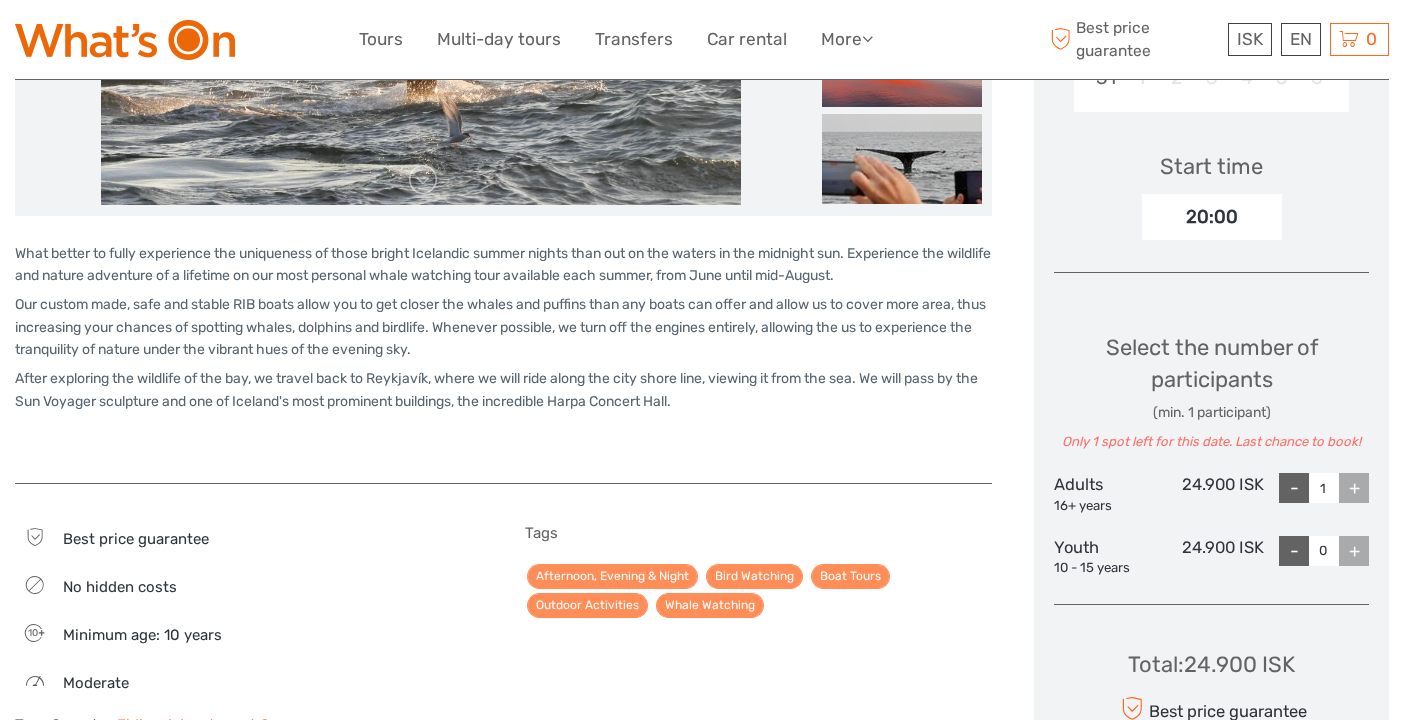 click on "+" at bounding box center [1354, 488] 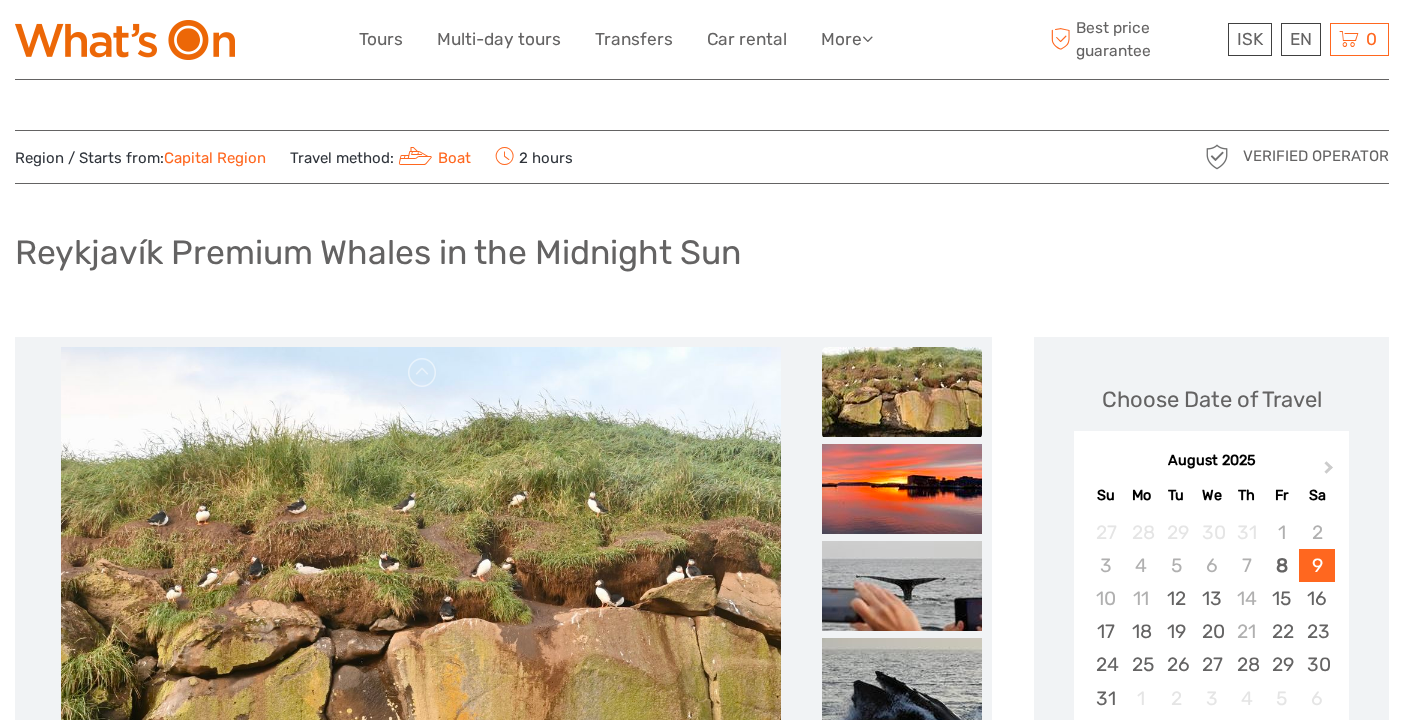 scroll, scrollTop: 0, scrollLeft: 0, axis: both 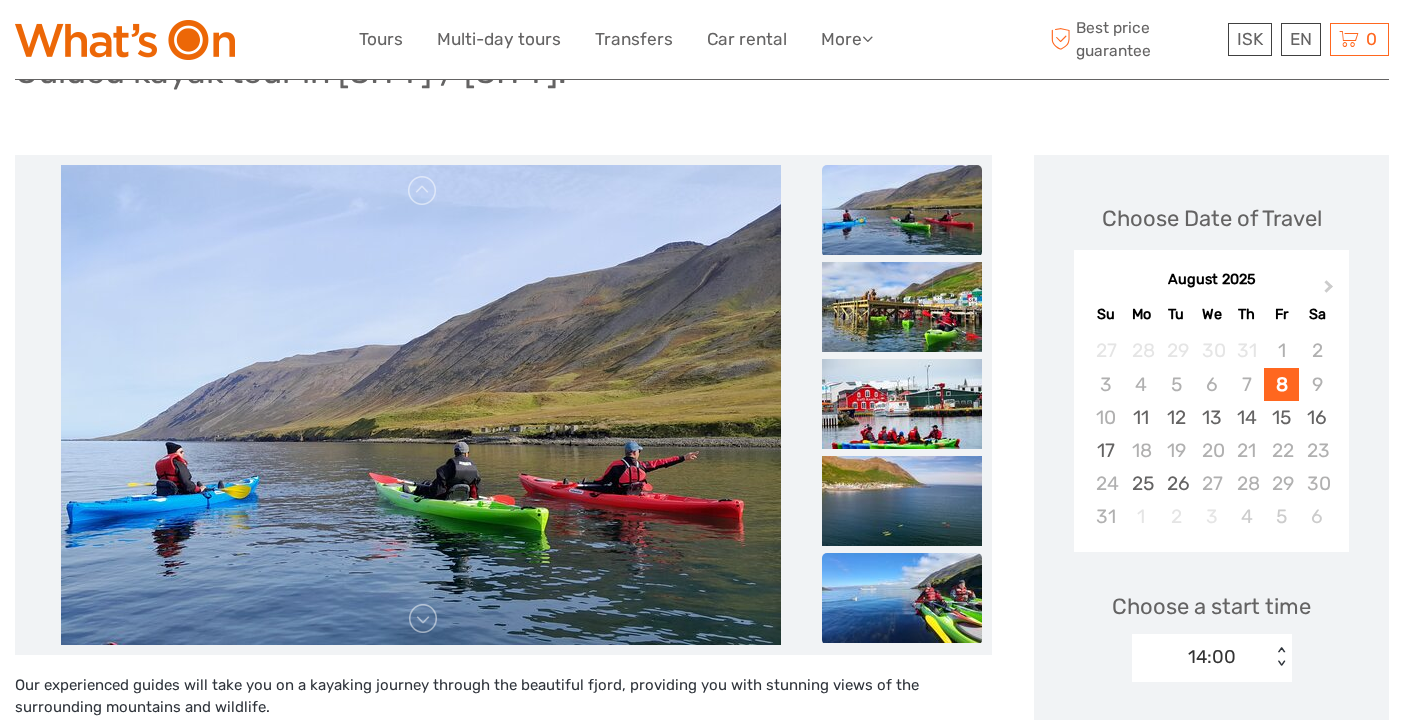click at bounding box center [902, 598] 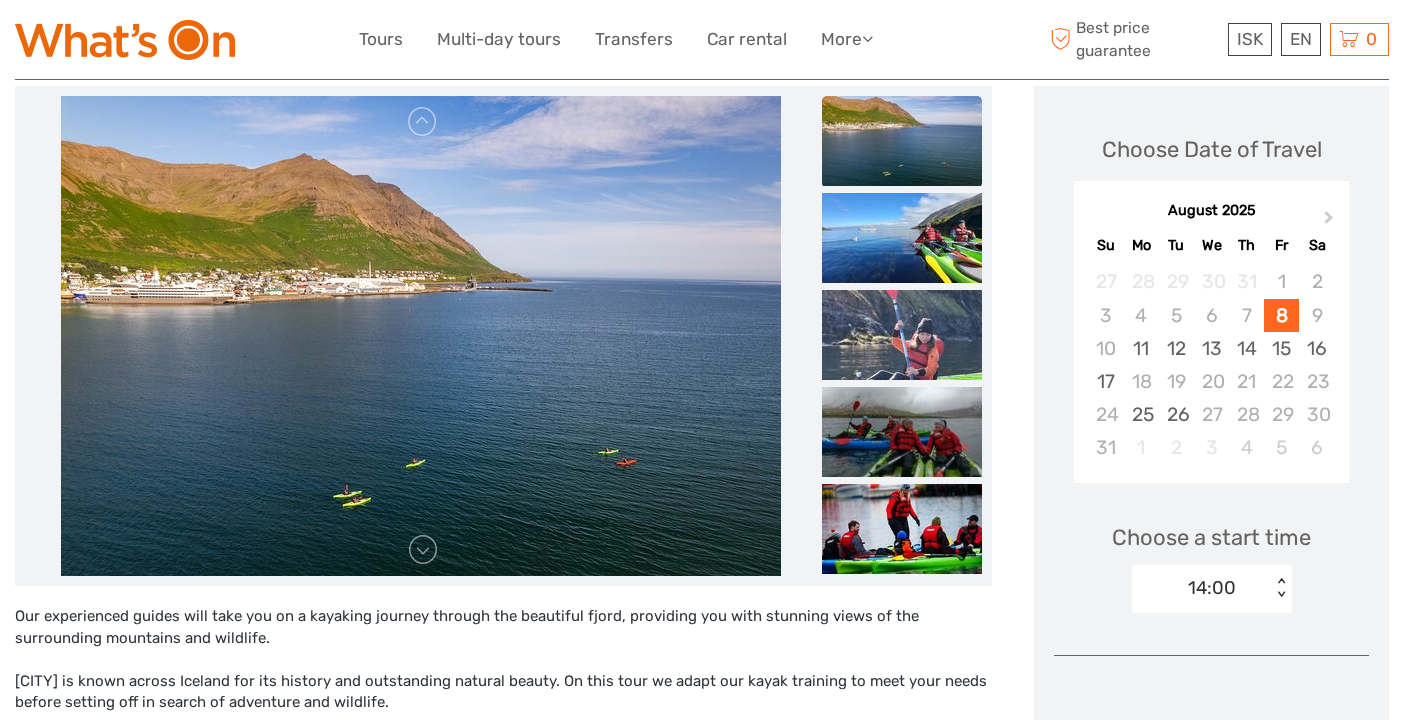 scroll, scrollTop: 244, scrollLeft: 0, axis: vertical 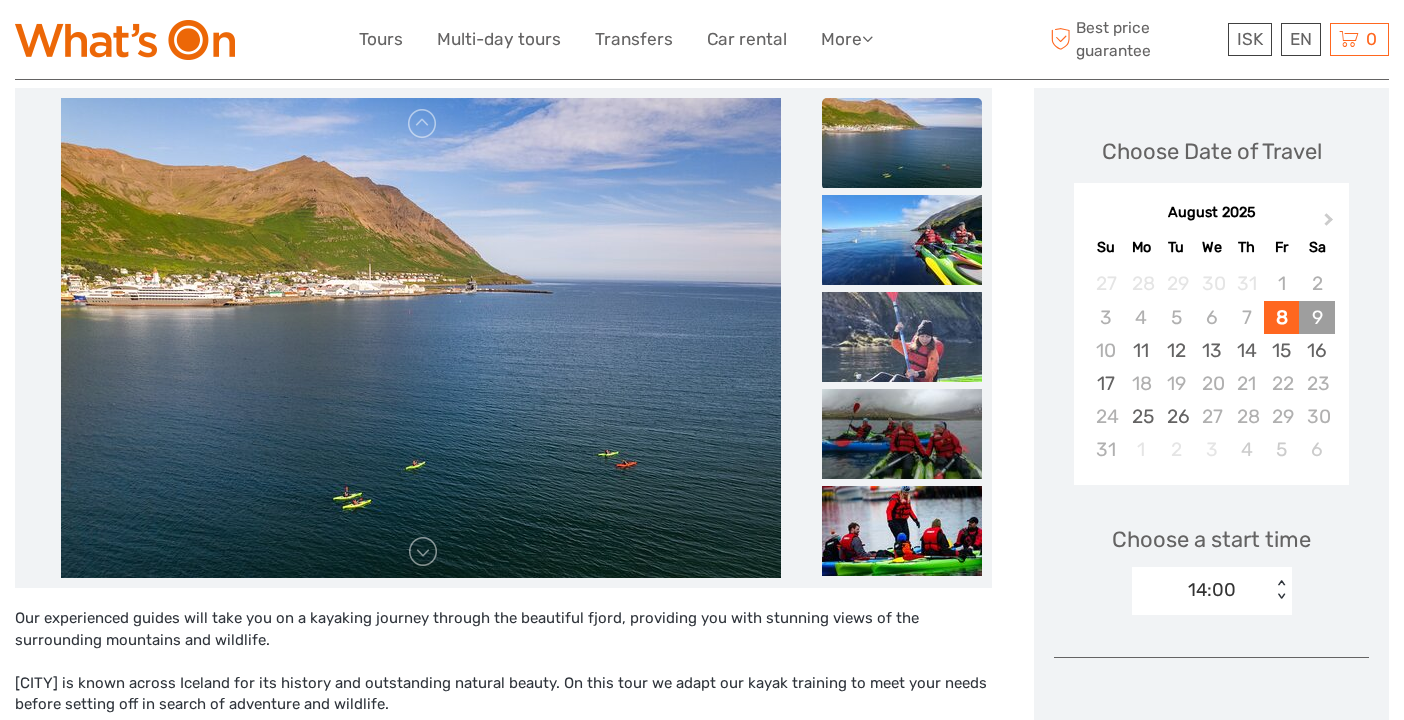click on "9" at bounding box center (1316, 317) 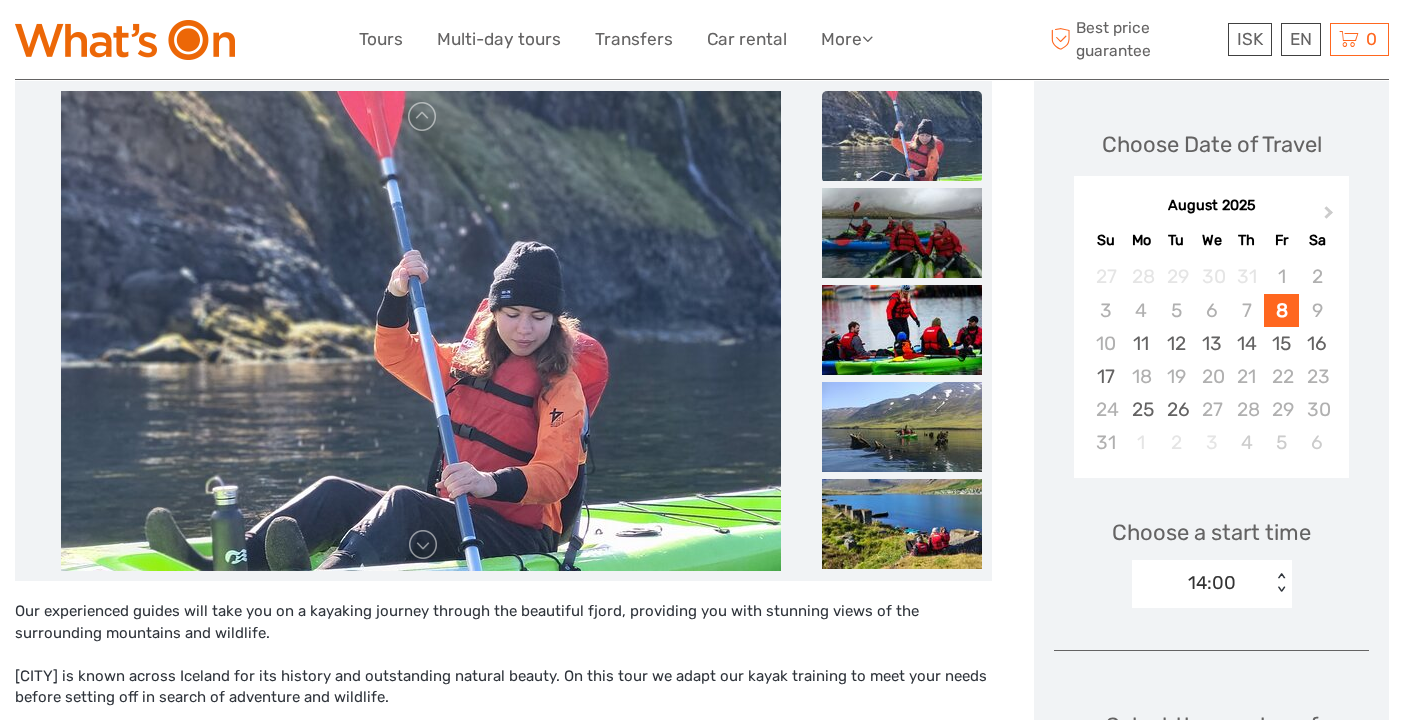 scroll, scrollTop: 298, scrollLeft: 0, axis: vertical 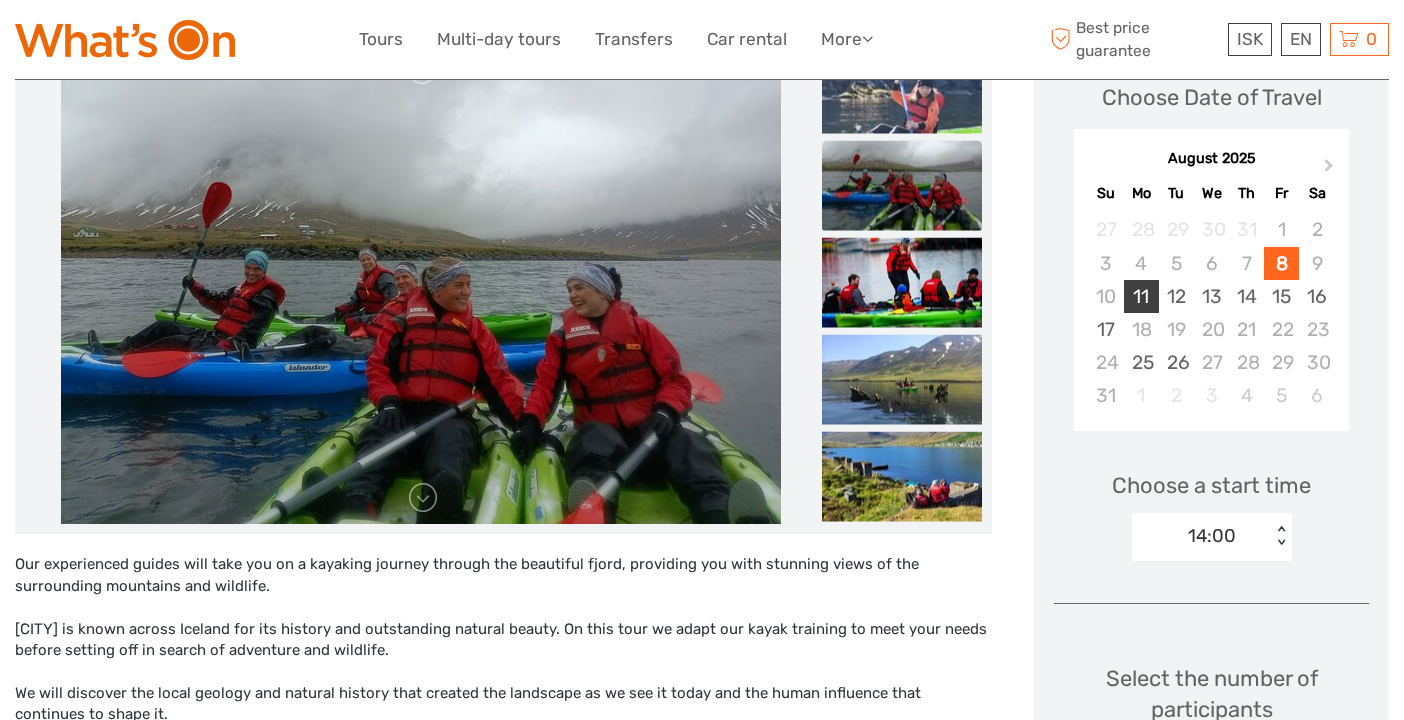 click on "11" at bounding box center (1141, 296) 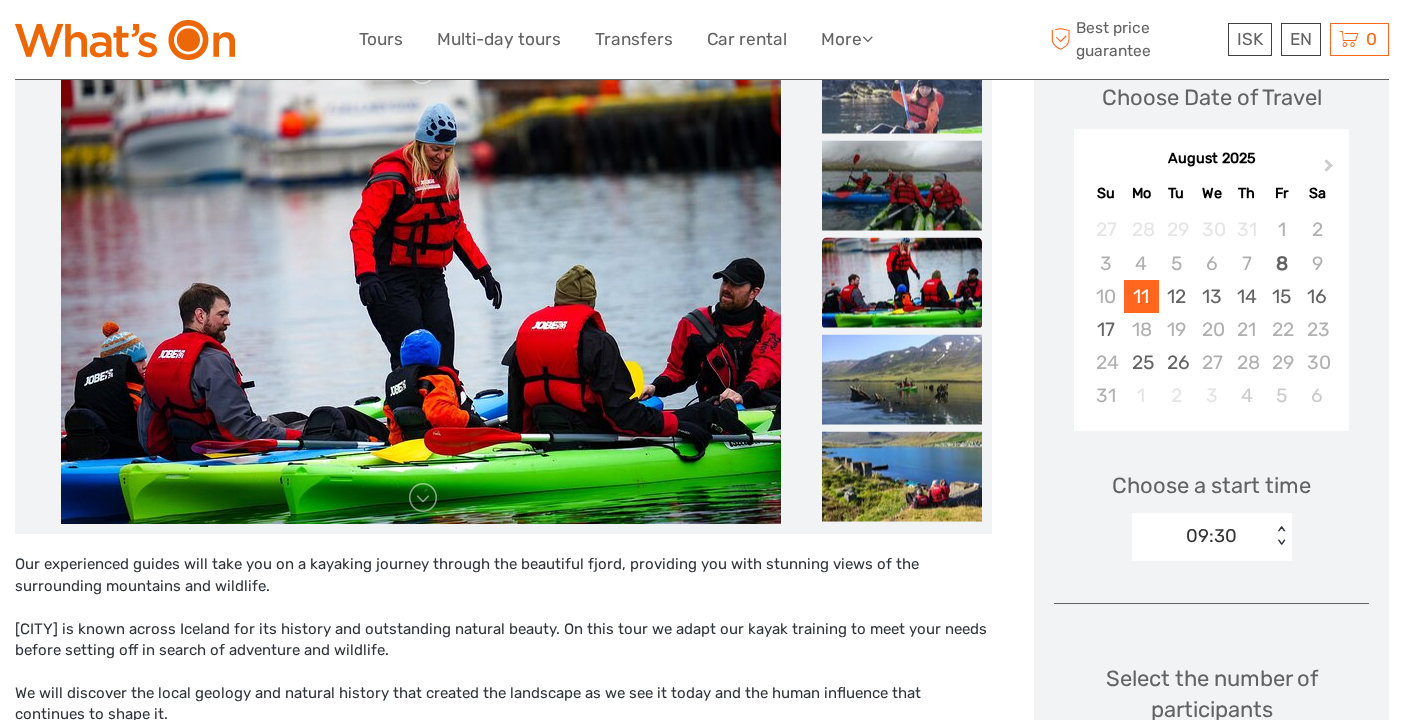 click on "< >" at bounding box center (1280, 536) 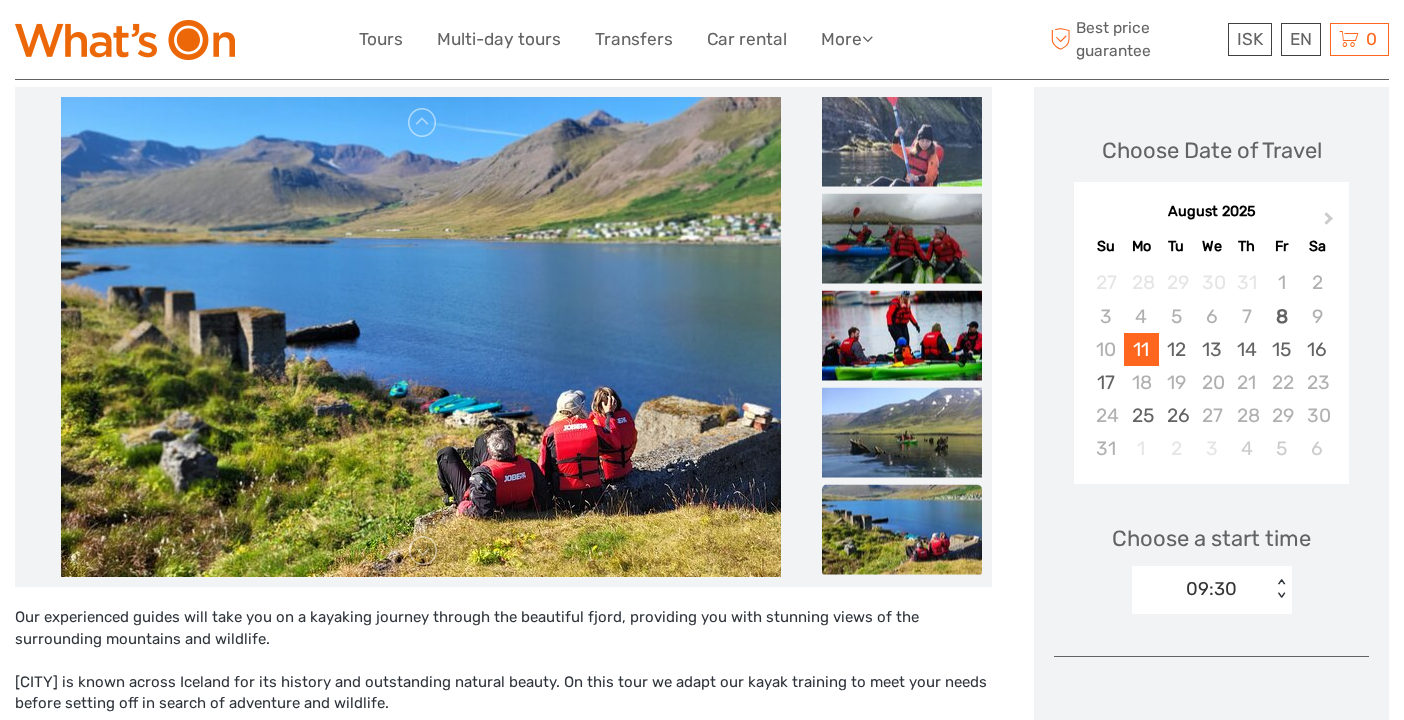 scroll, scrollTop: 243, scrollLeft: 0, axis: vertical 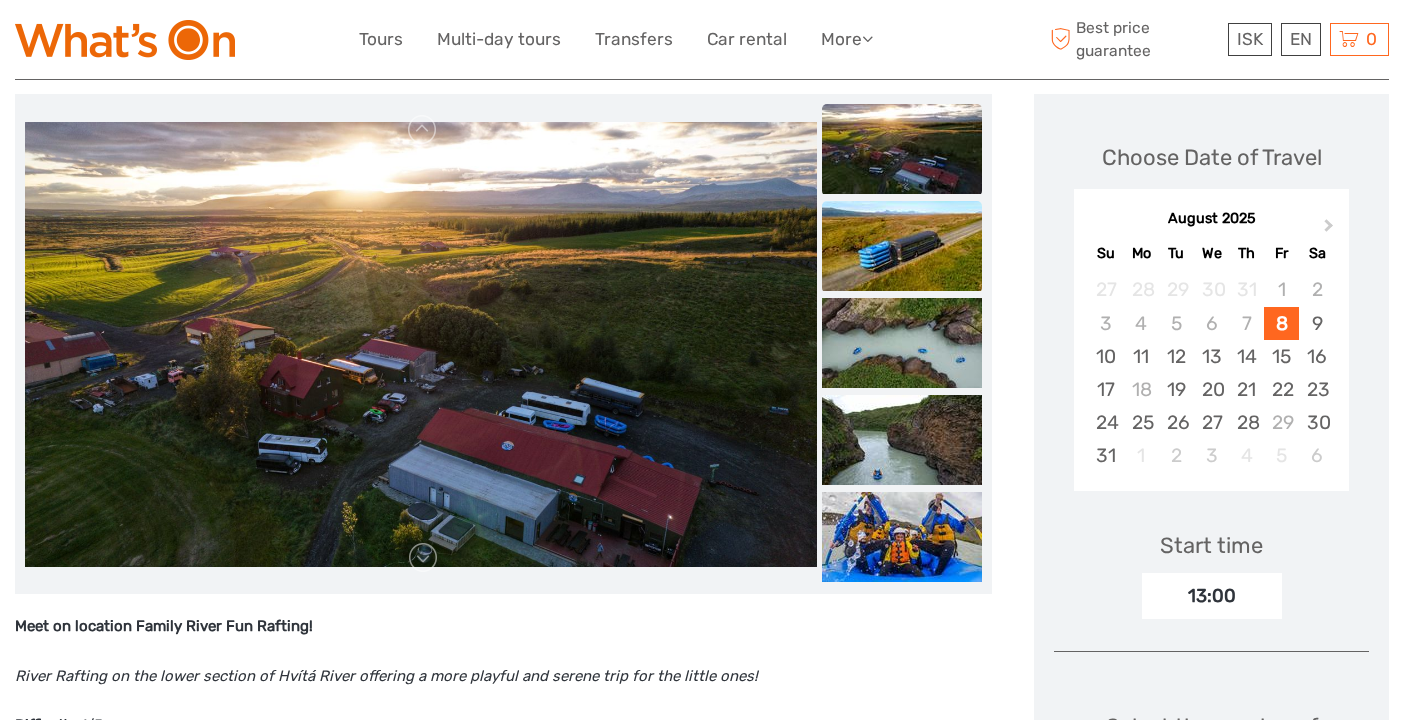 click at bounding box center (902, 246) 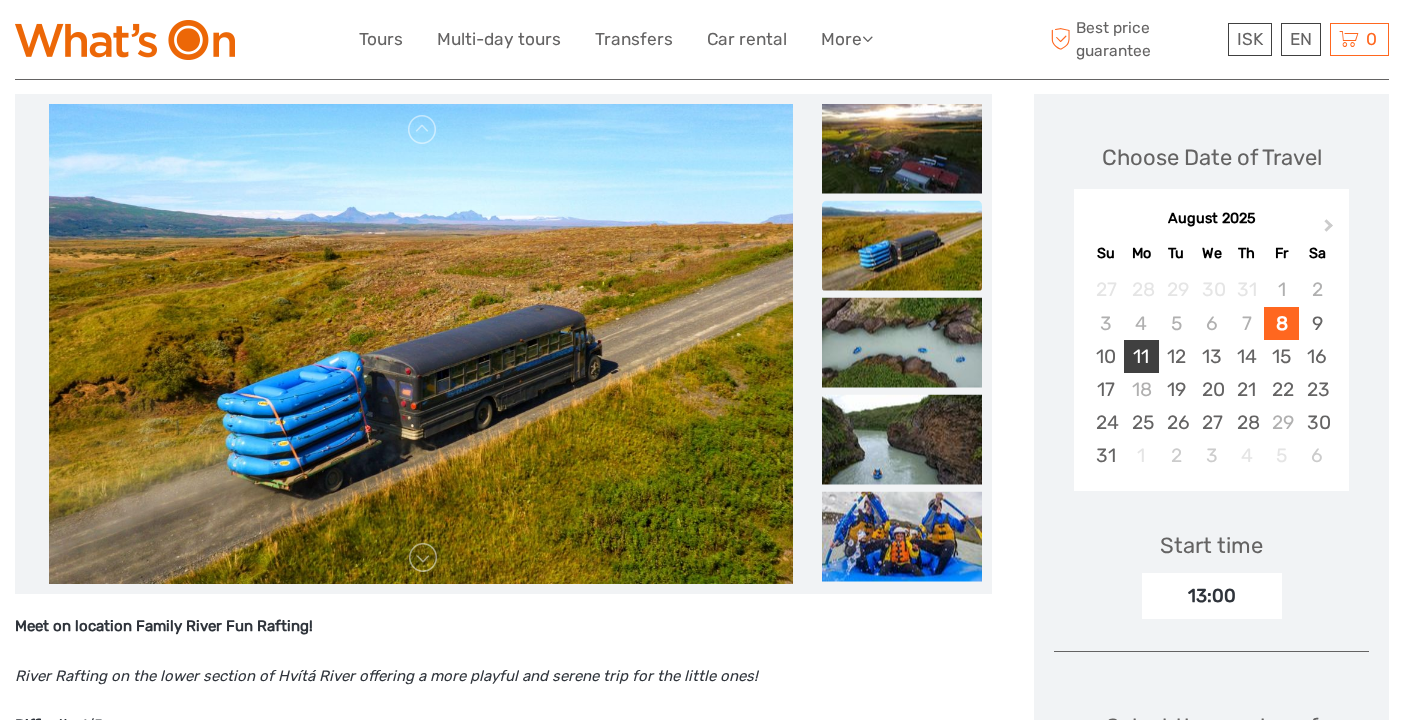 click on "11" at bounding box center (1141, 356) 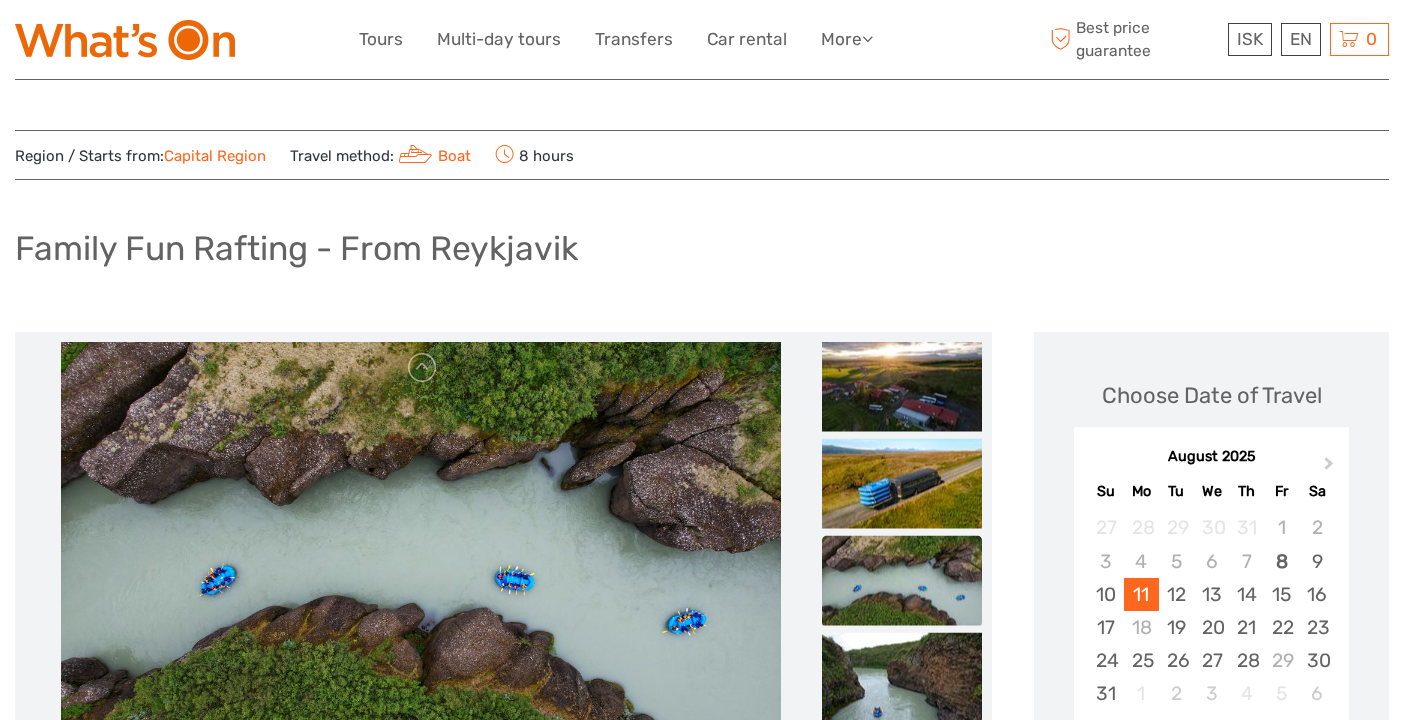 scroll, scrollTop: 0, scrollLeft: 0, axis: both 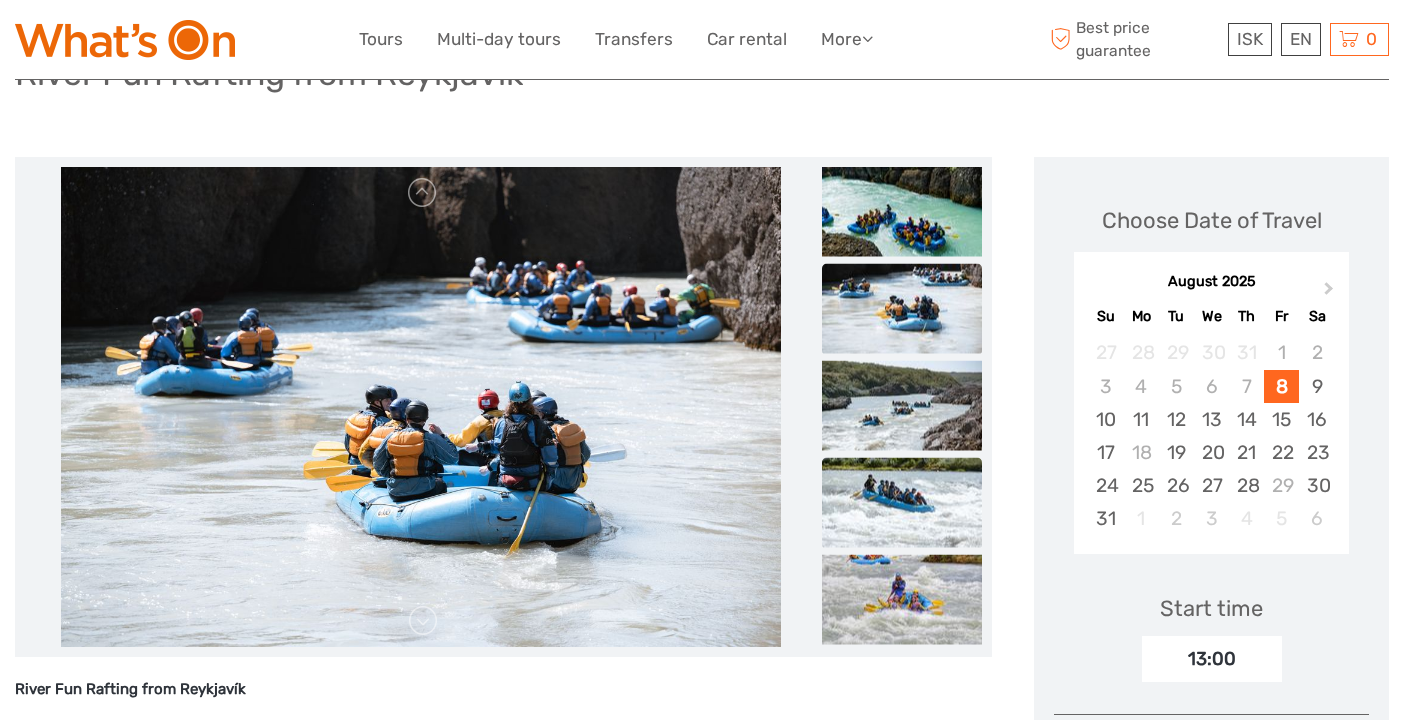 click at bounding box center [902, 503] 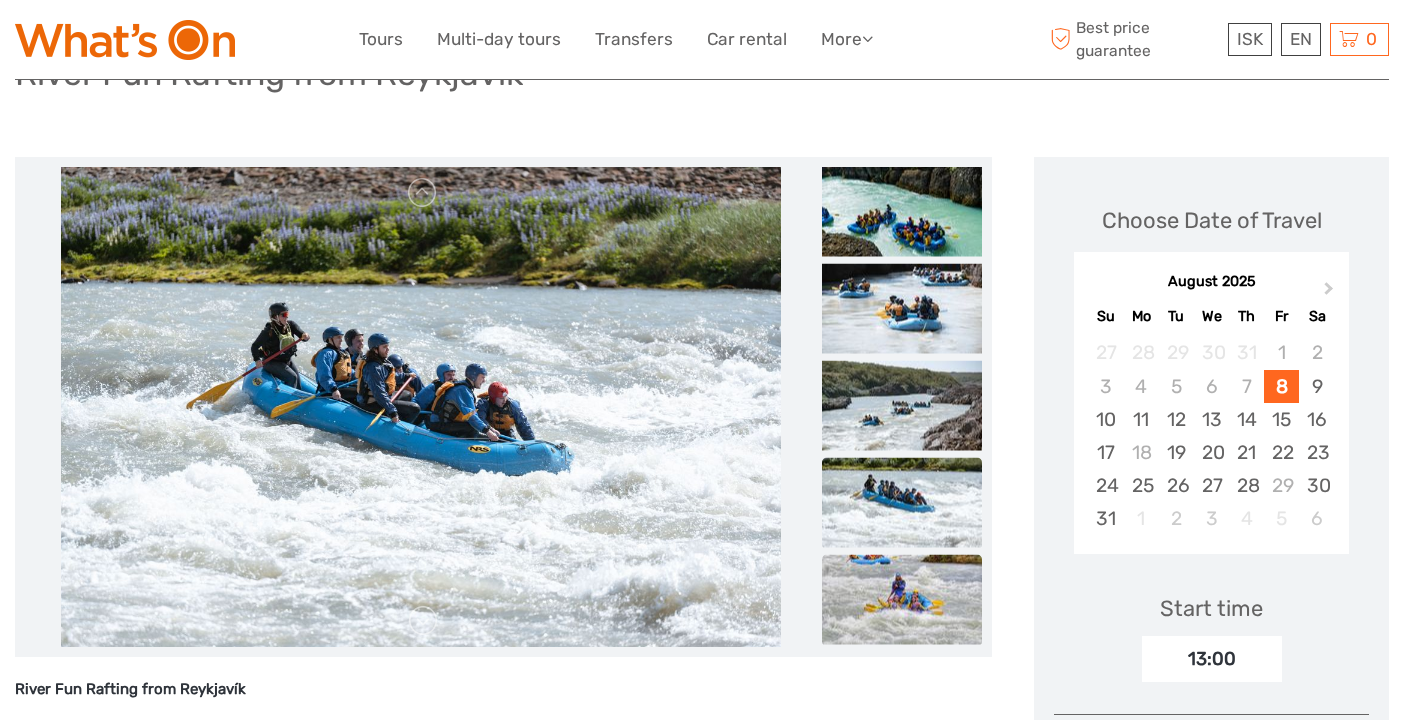 click at bounding box center [902, 600] 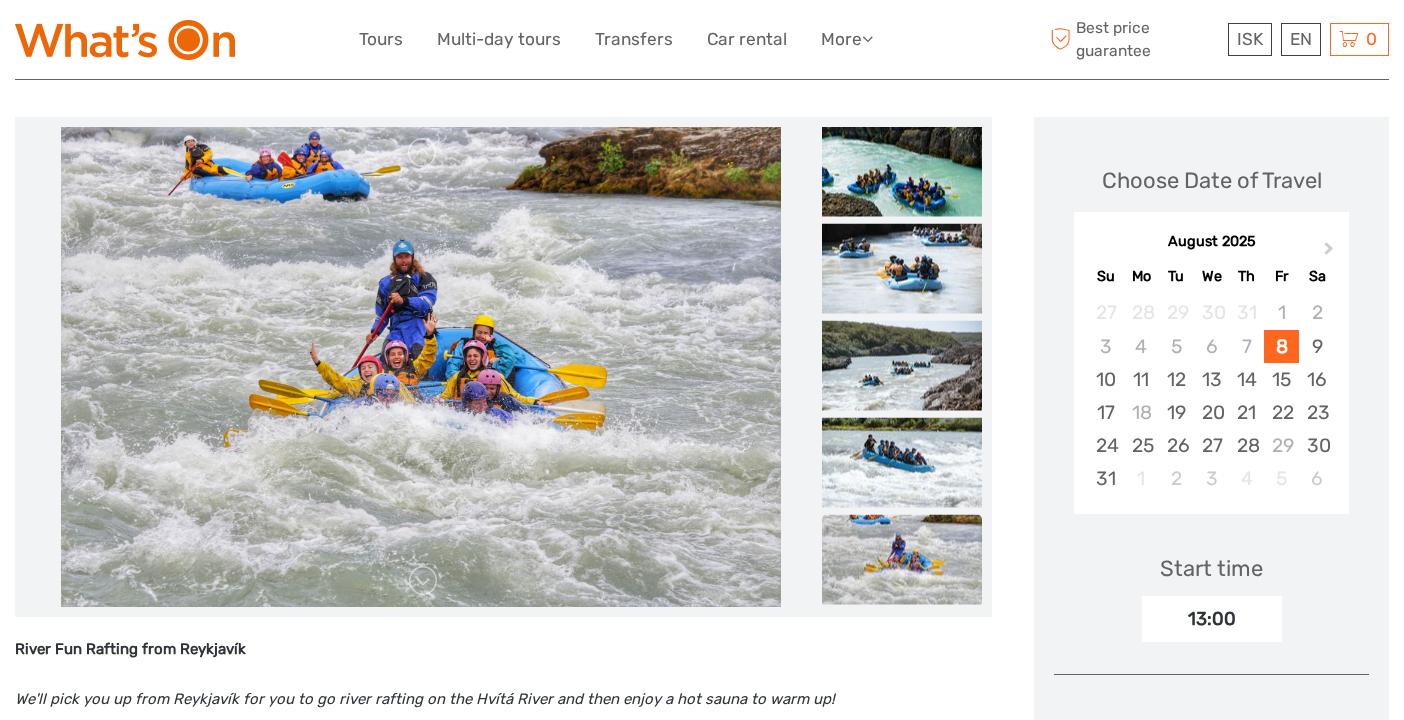 scroll, scrollTop: 268, scrollLeft: 0, axis: vertical 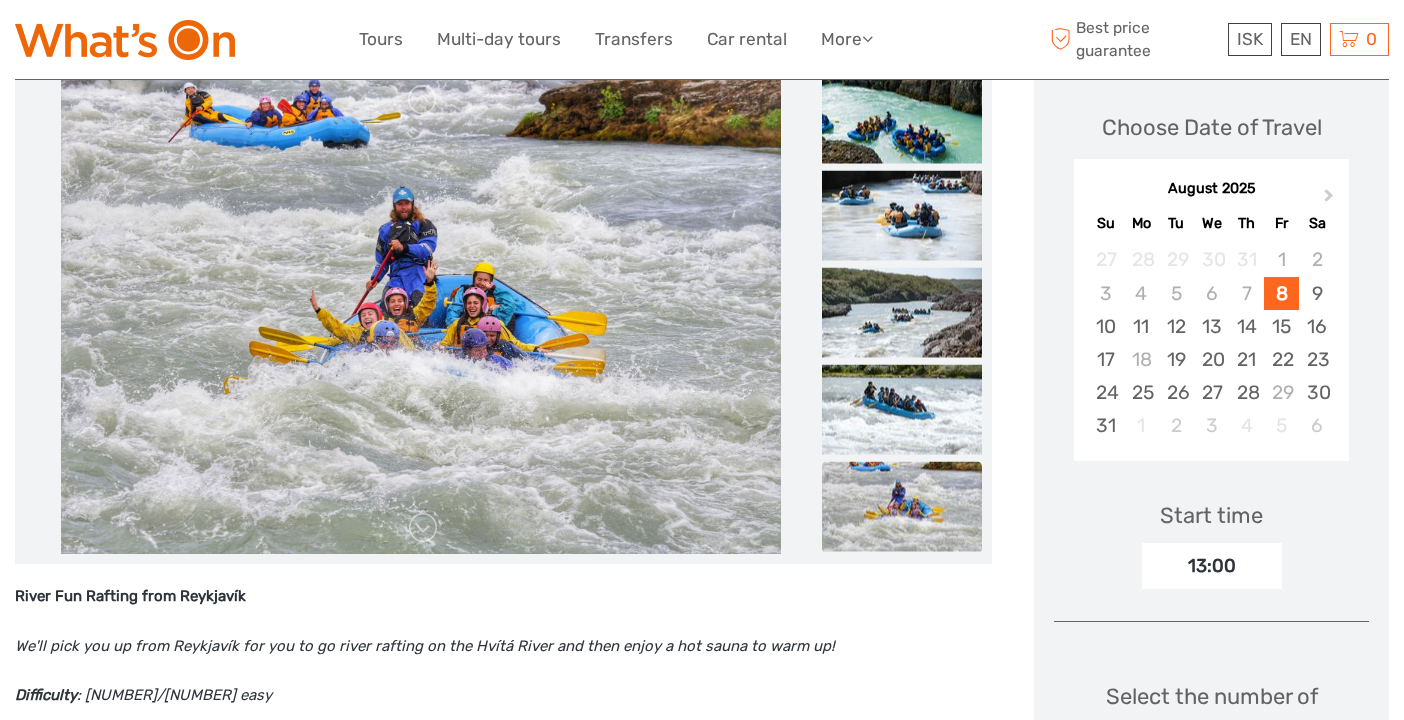 click at bounding box center (902, 507) 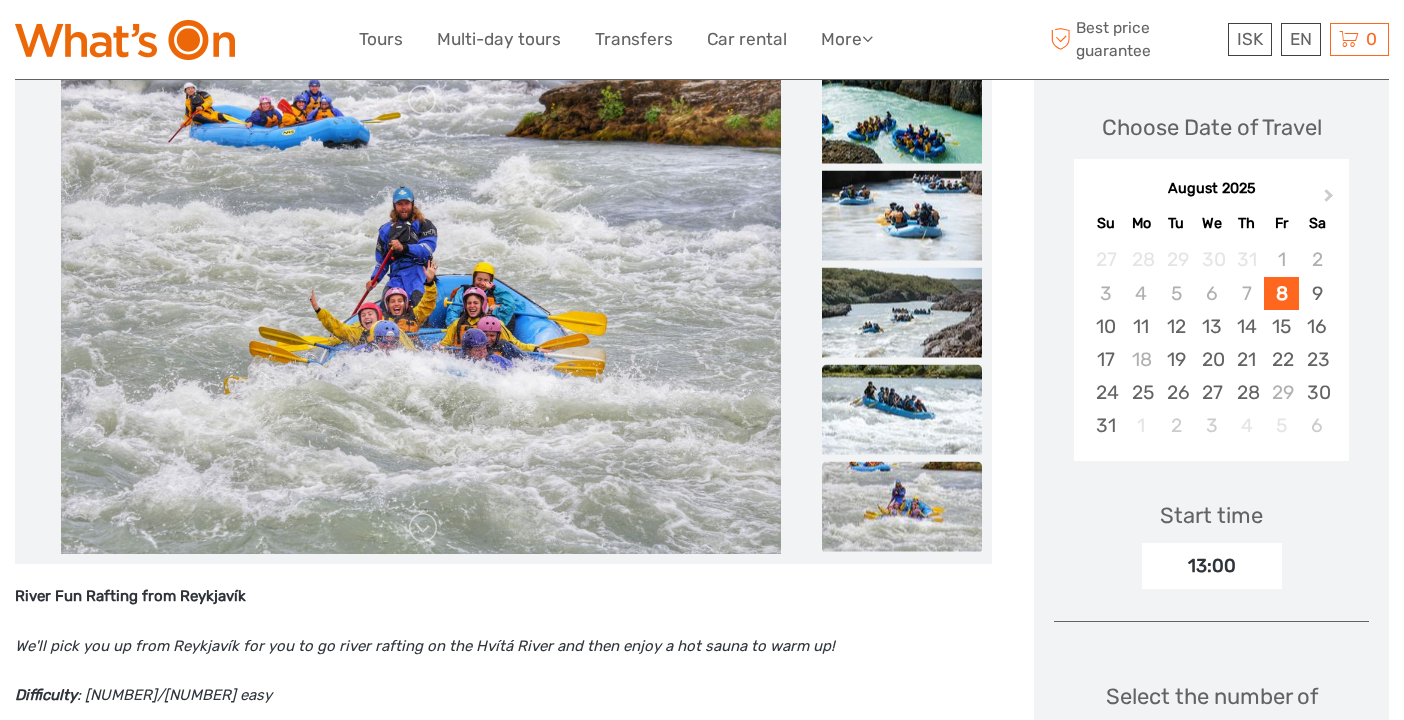 click at bounding box center [902, 410] 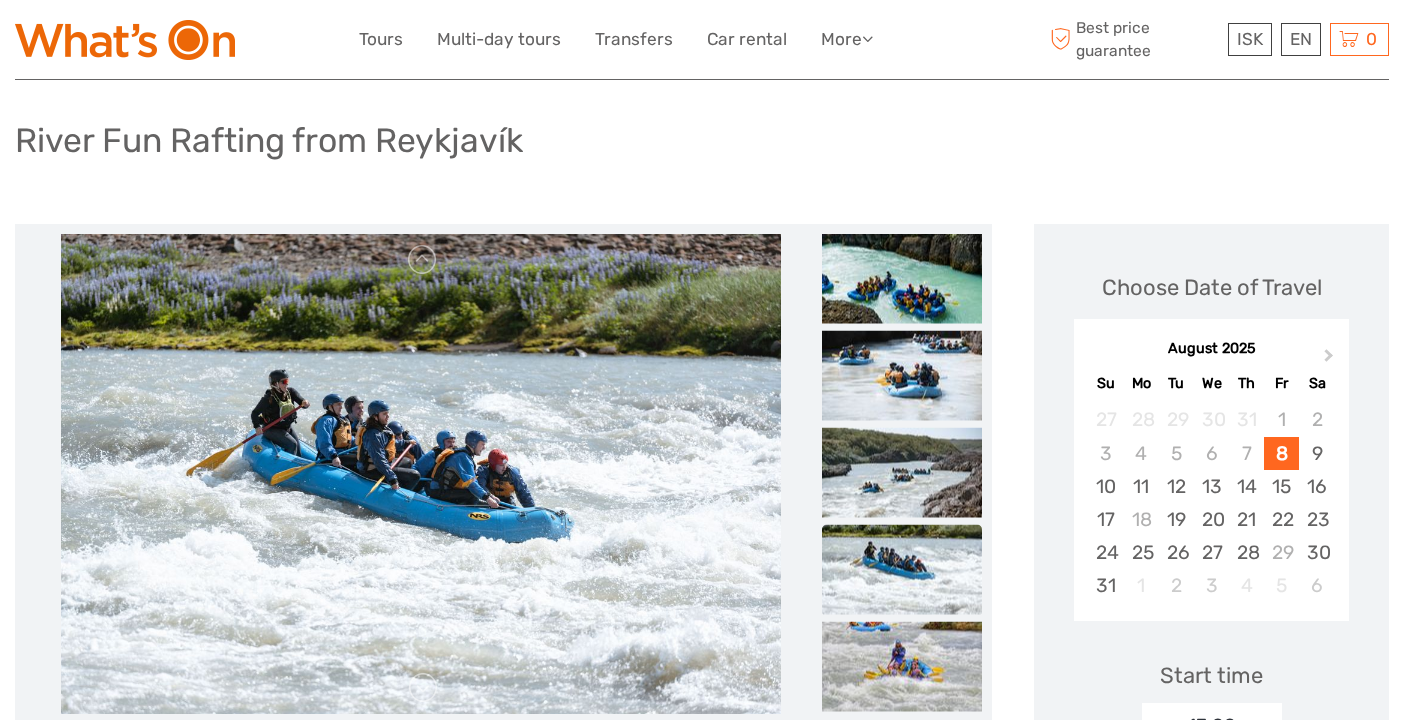 scroll, scrollTop: 104, scrollLeft: 0, axis: vertical 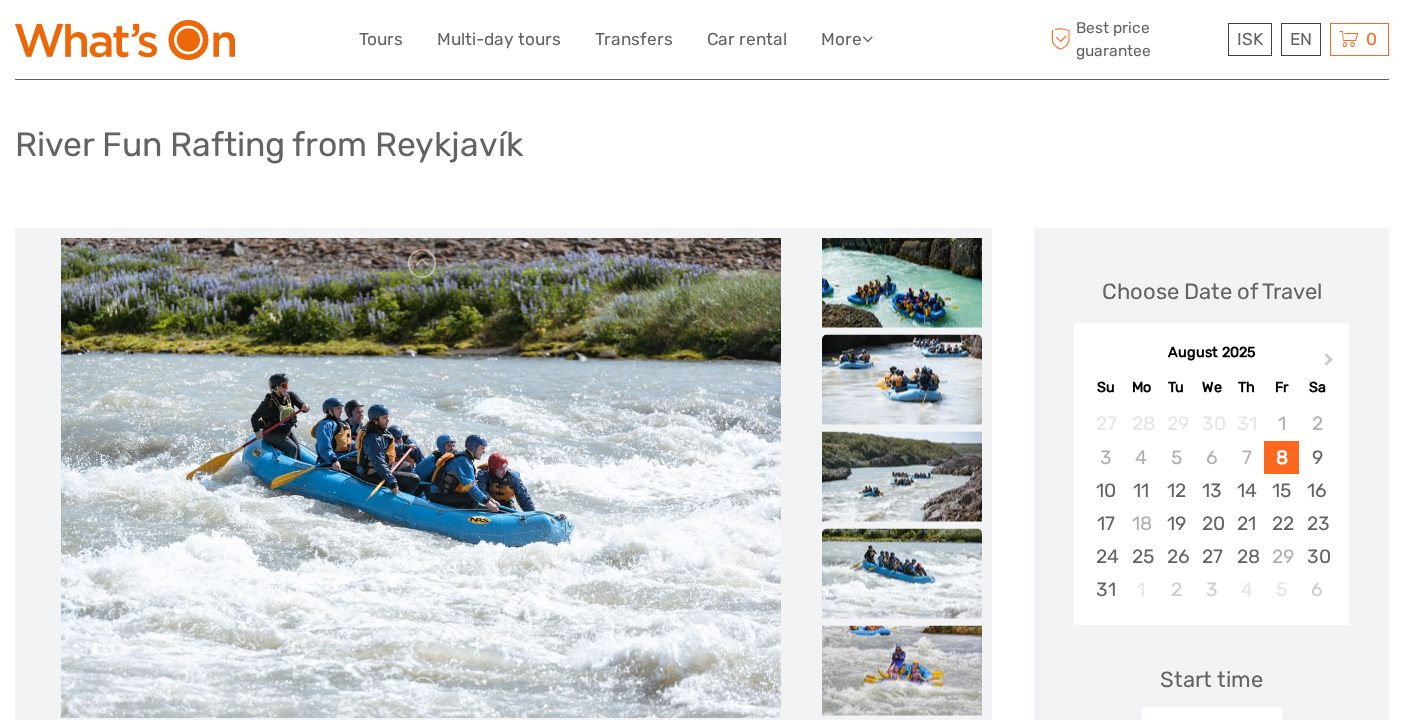 click at bounding box center (902, 380) 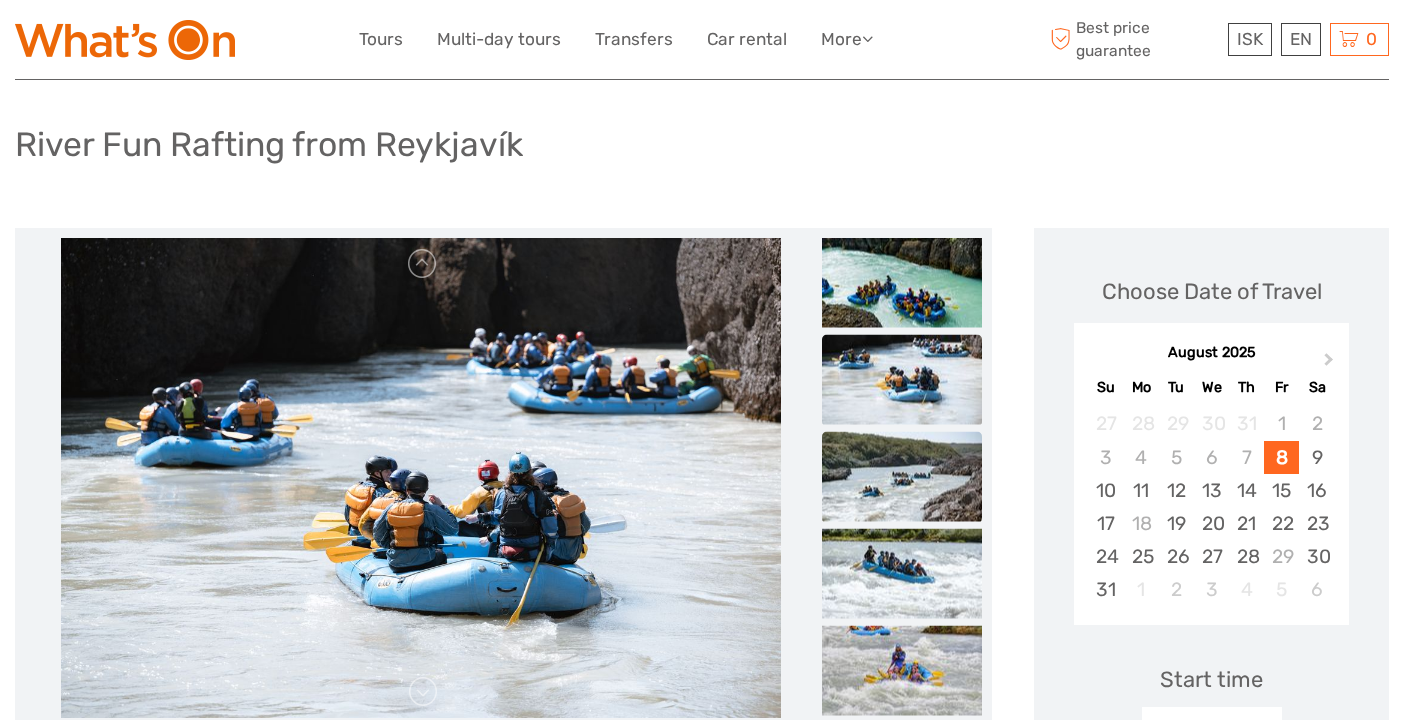 click at bounding box center [902, 477] 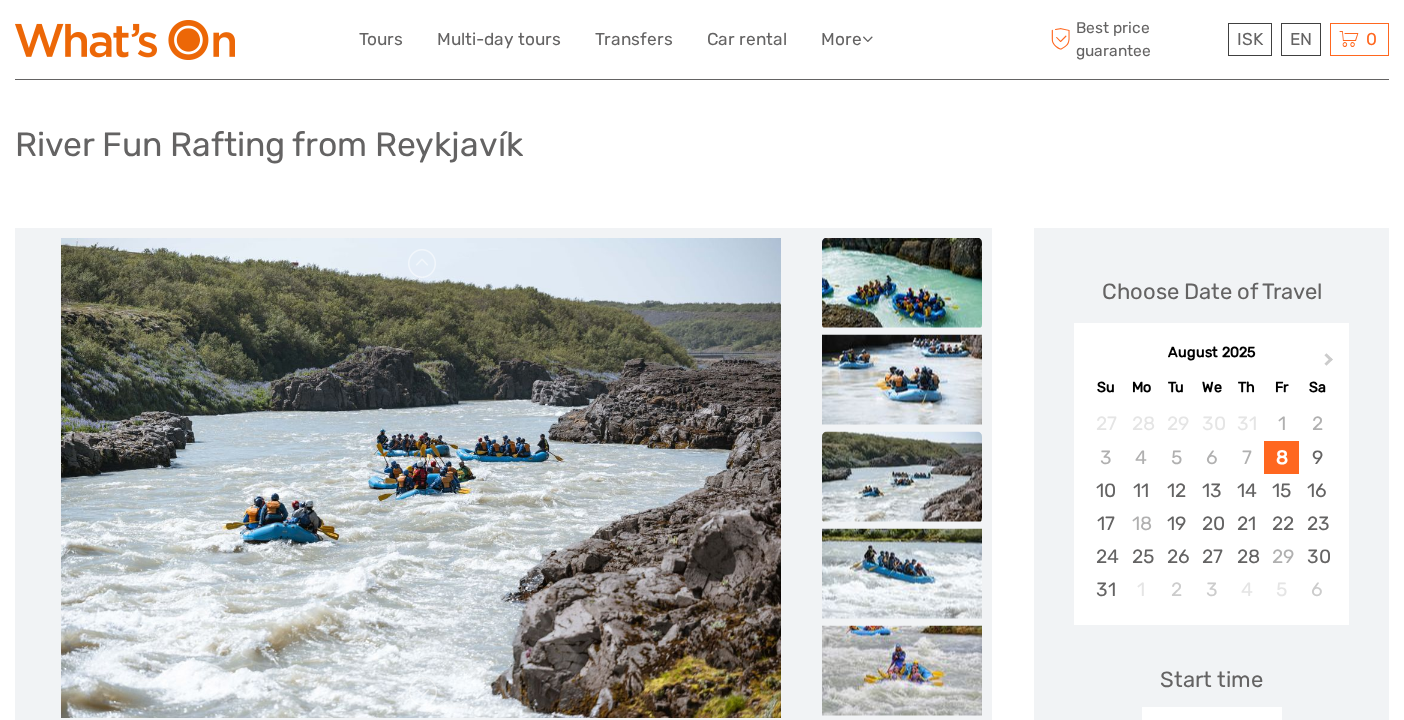 click at bounding box center (902, 283) 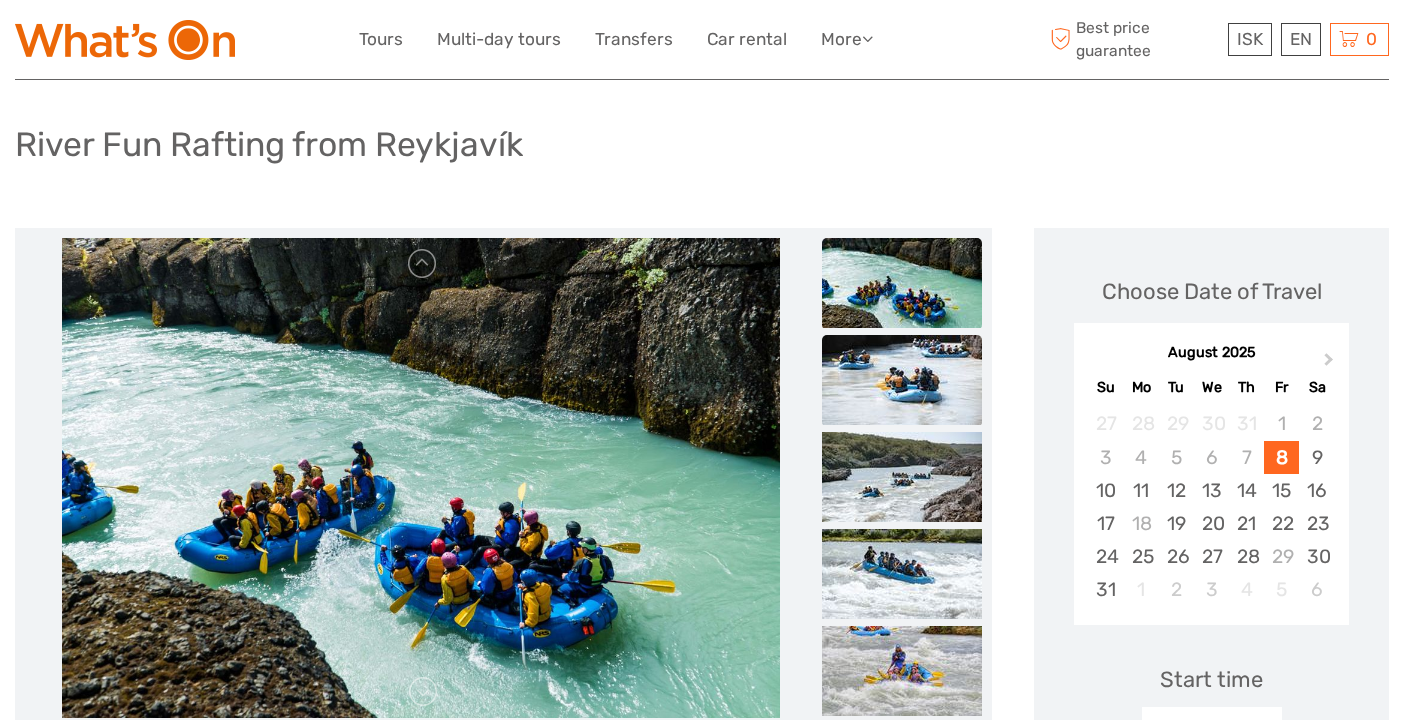 click at bounding box center (902, 380) 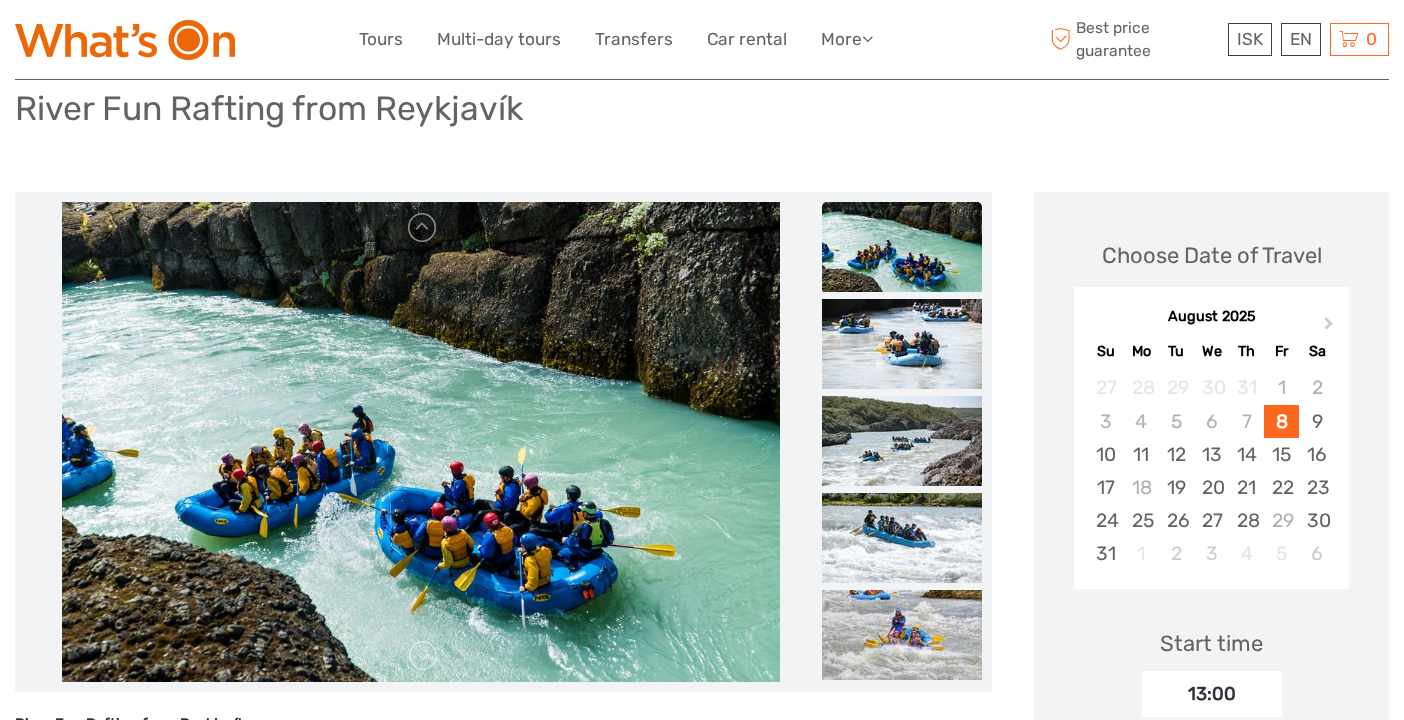 scroll, scrollTop: 151, scrollLeft: 0, axis: vertical 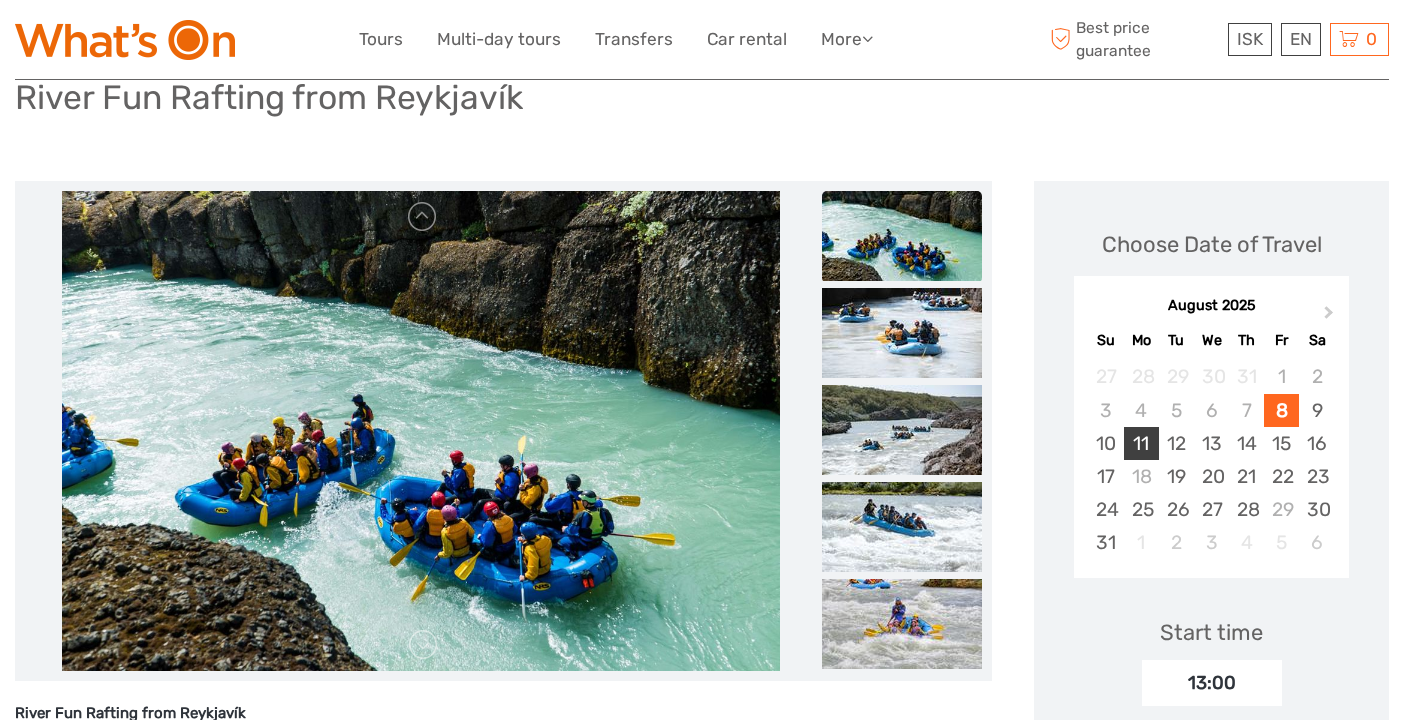 click on "11" at bounding box center (1141, 443) 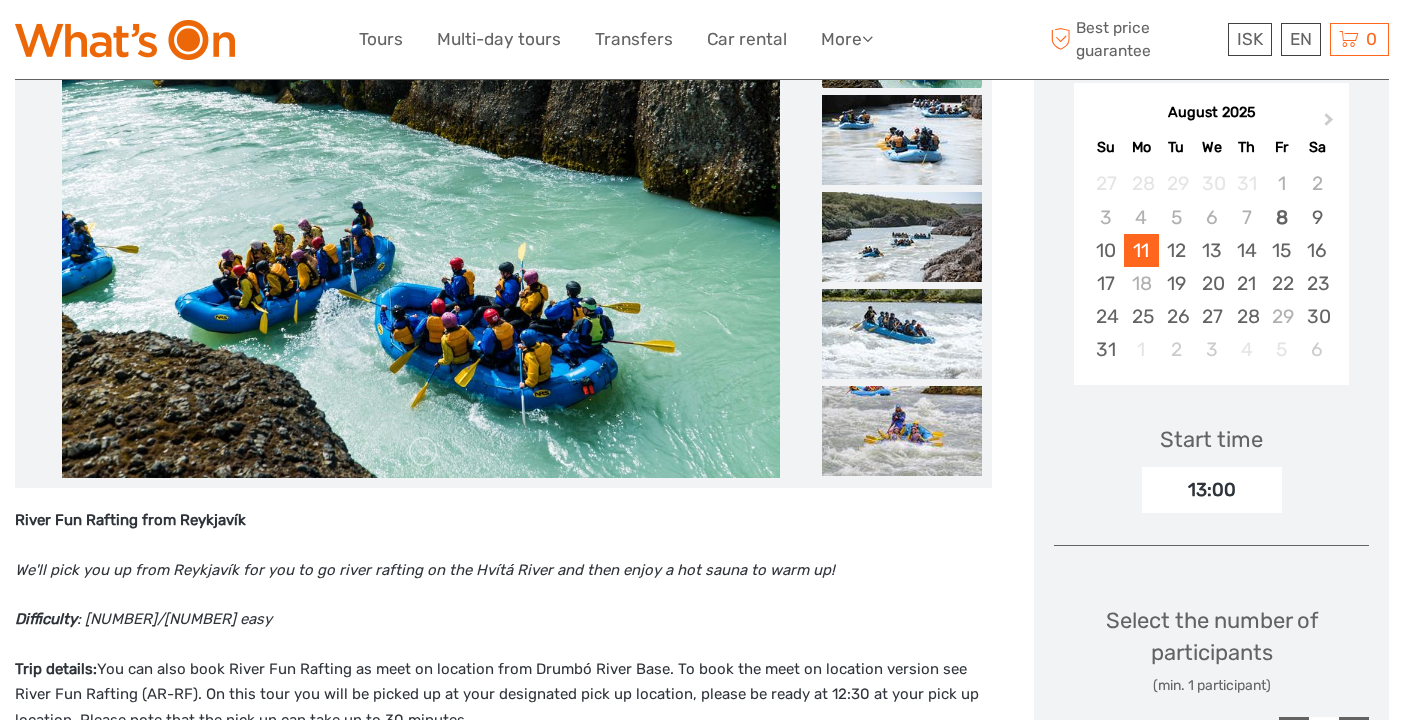 scroll, scrollTop: 361, scrollLeft: 0, axis: vertical 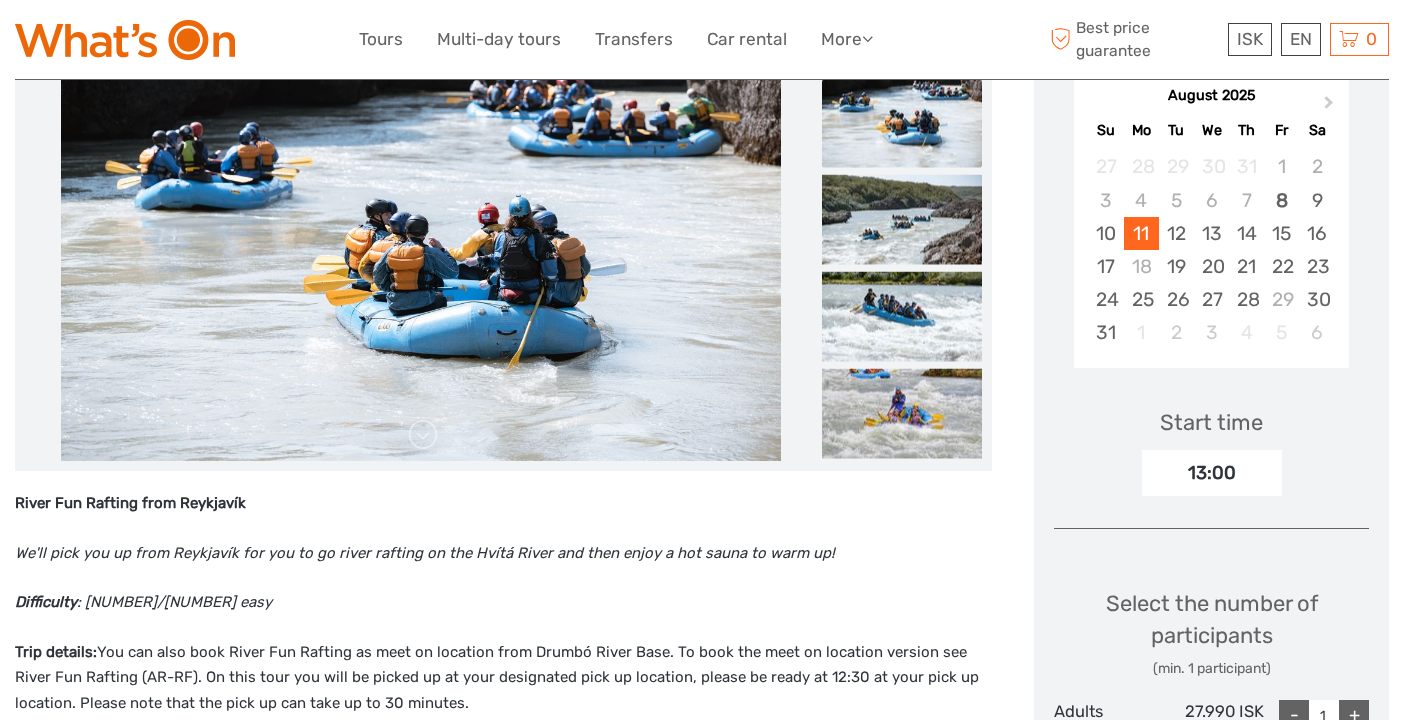 click on "13:00" at bounding box center (1212, 473) 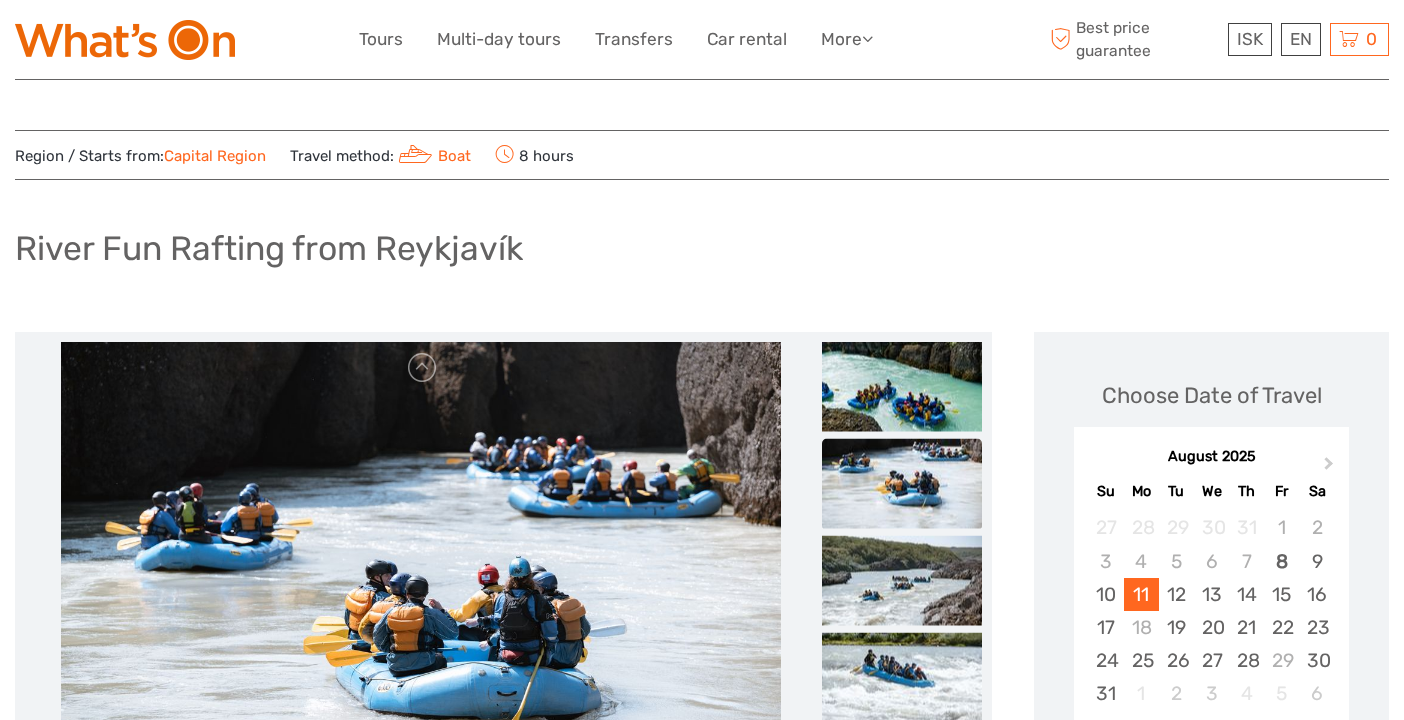 scroll, scrollTop: 0, scrollLeft: 0, axis: both 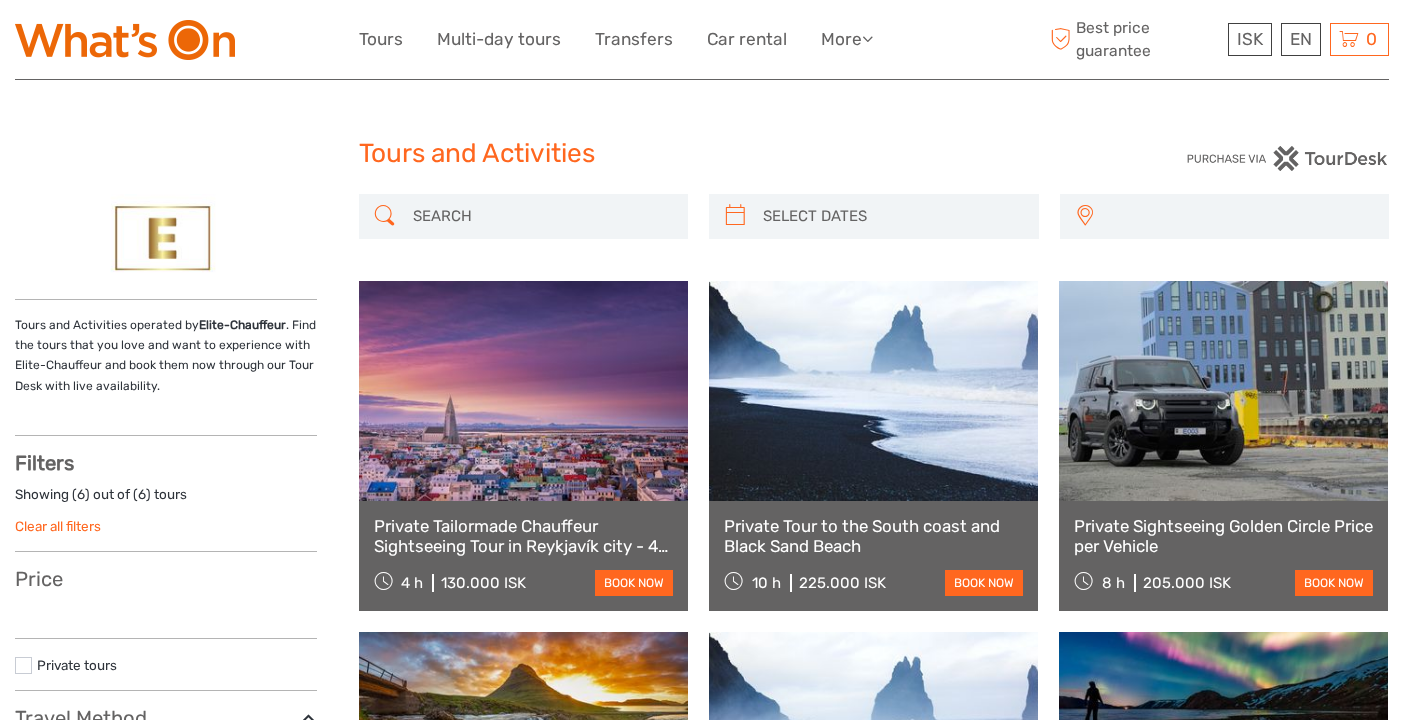 select 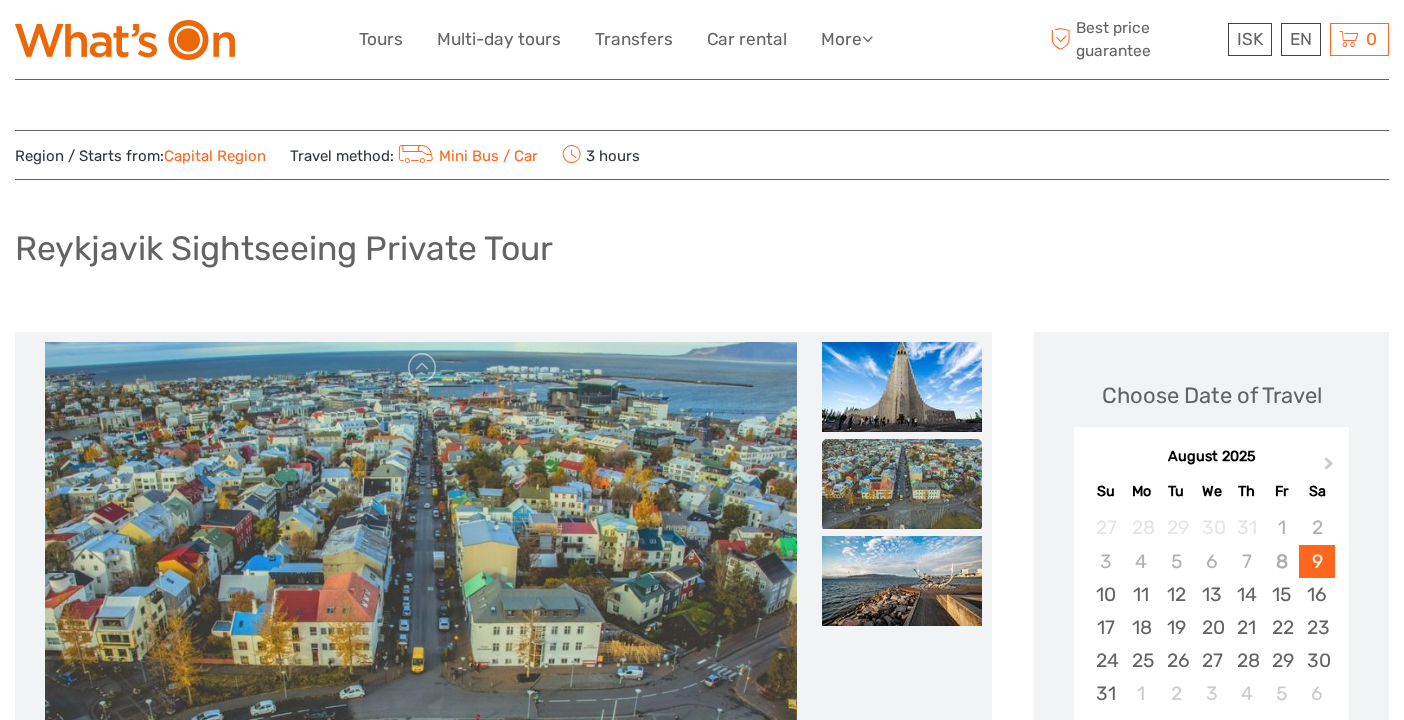 scroll, scrollTop: 0, scrollLeft: 0, axis: both 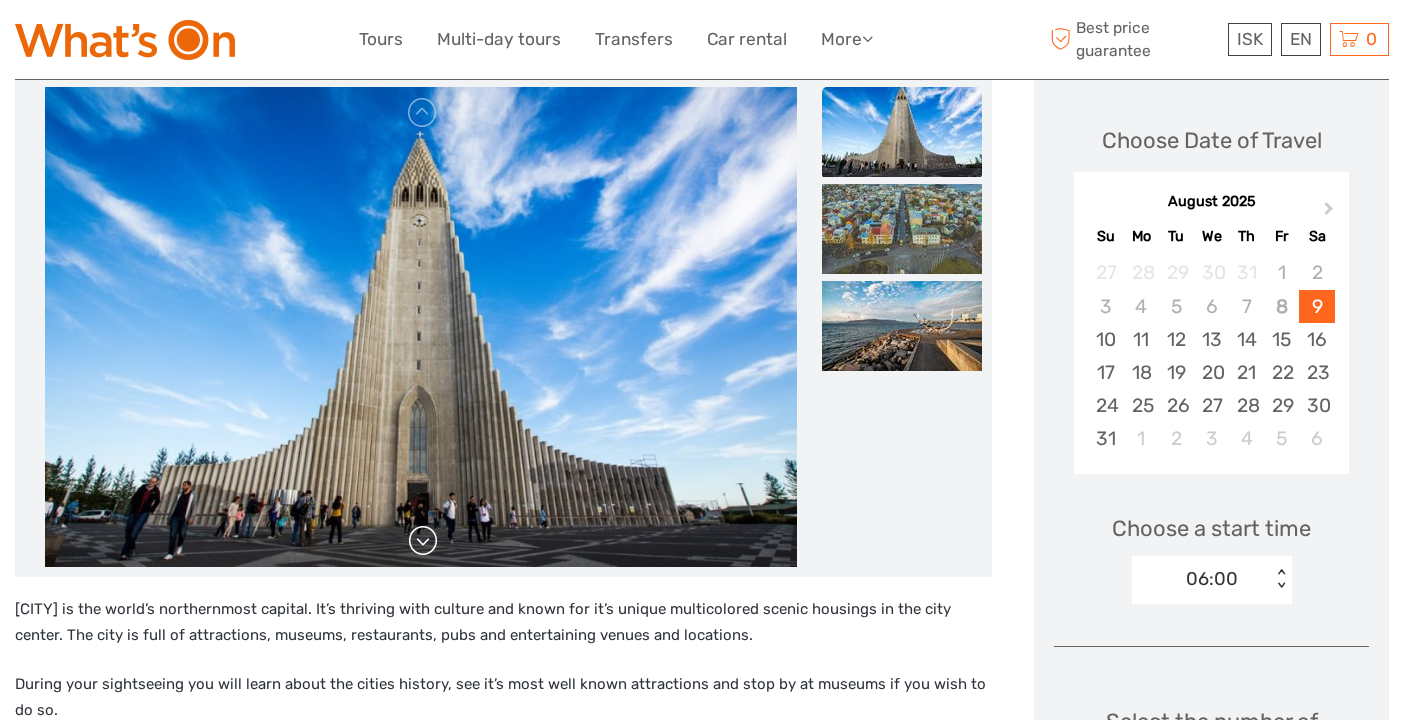 click at bounding box center [423, 541] 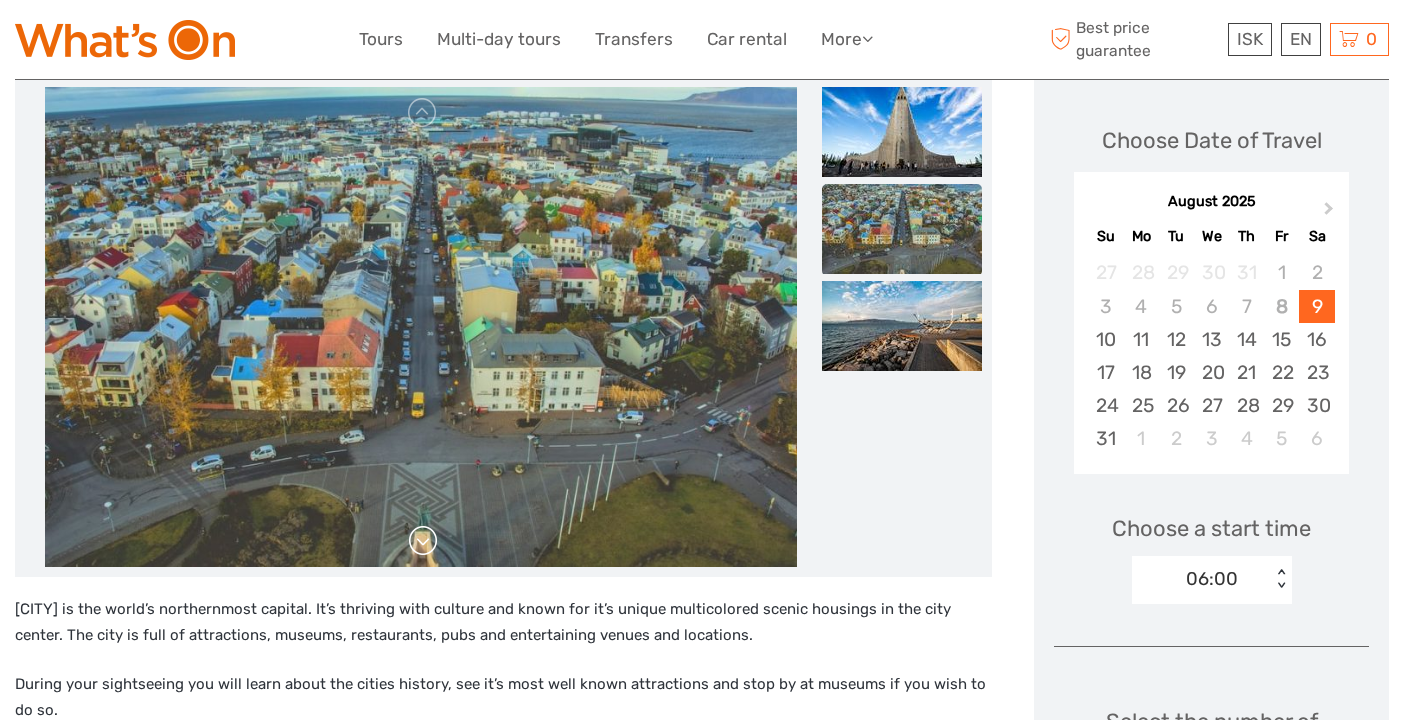 click at bounding box center [423, 541] 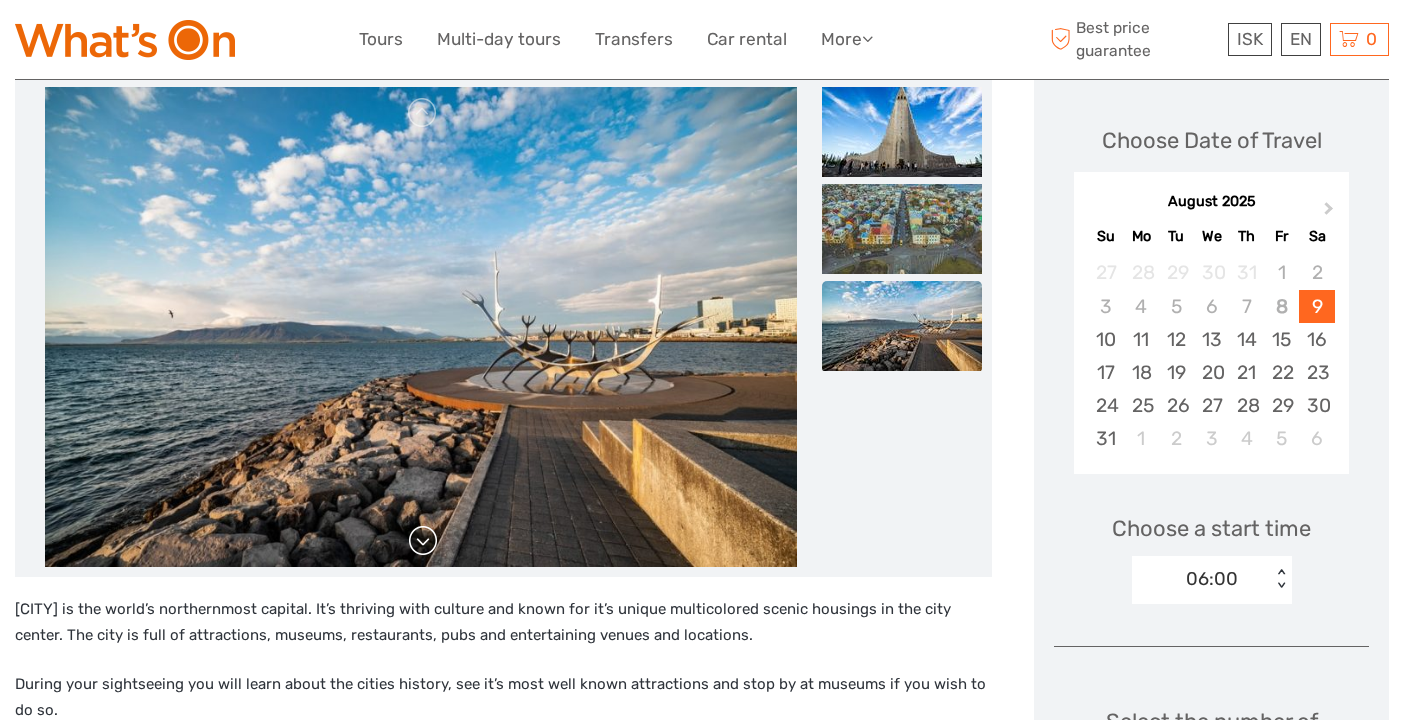 click at bounding box center [423, 541] 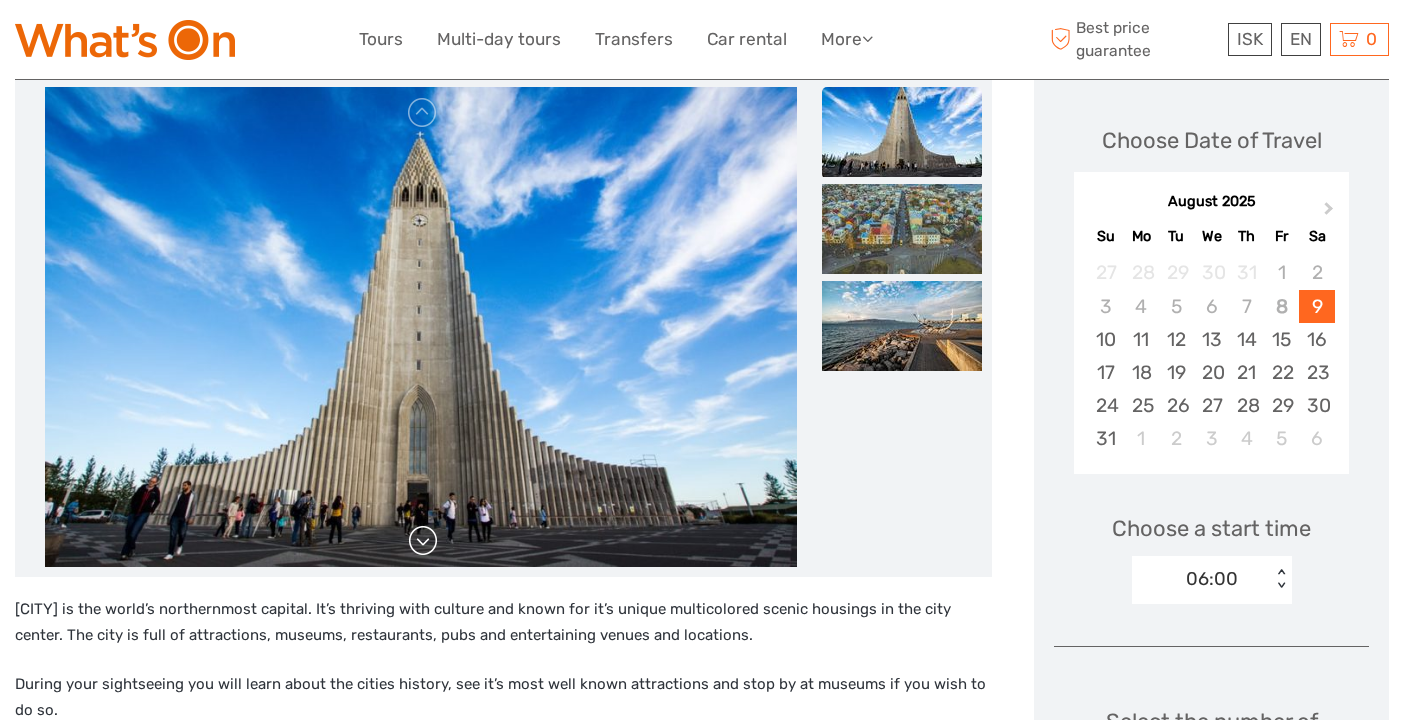 click at bounding box center [423, 541] 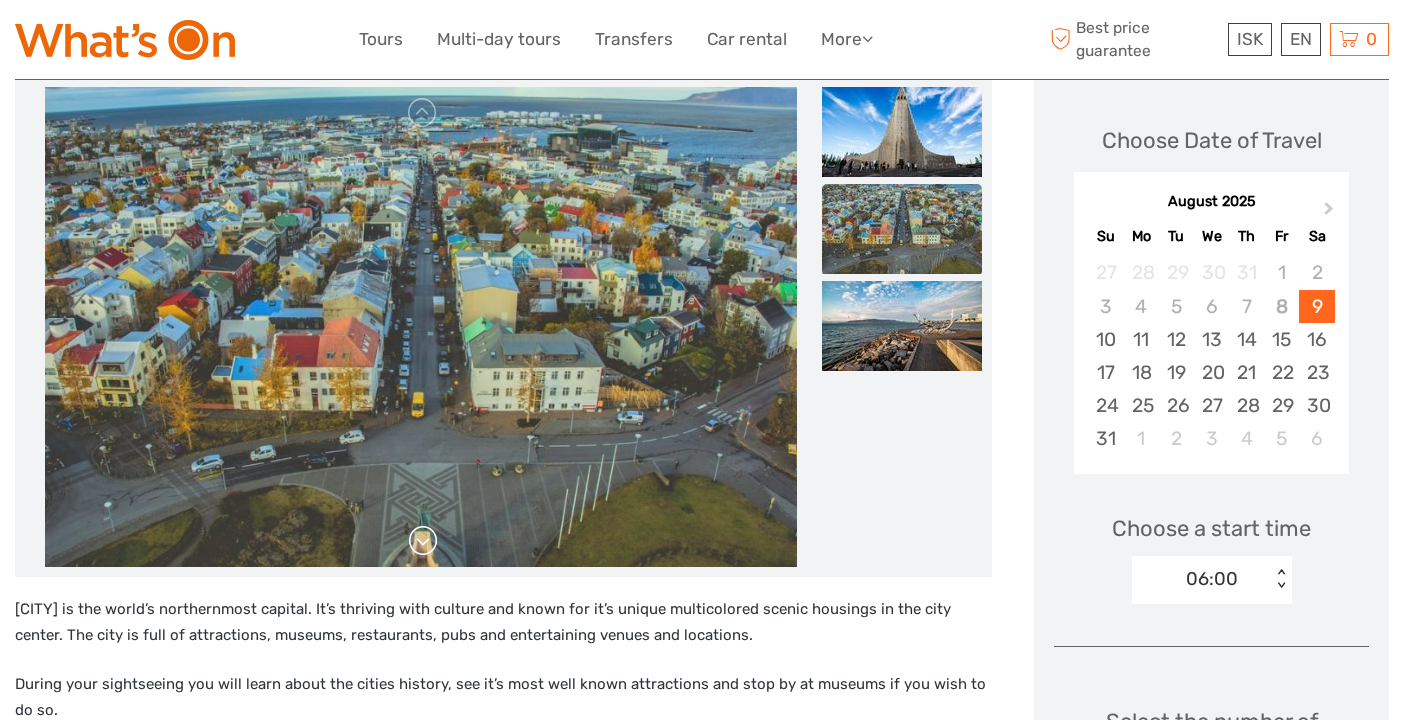 click at bounding box center [423, 541] 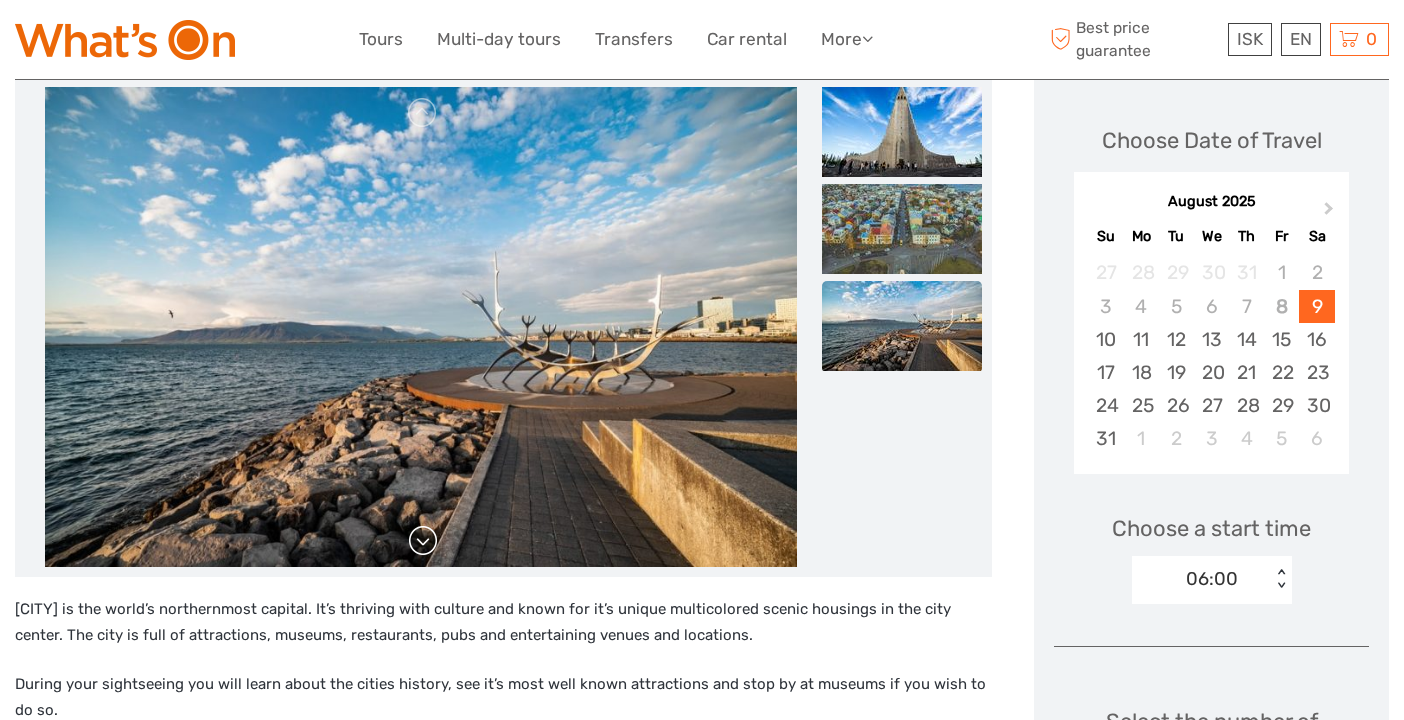 click at bounding box center (423, 541) 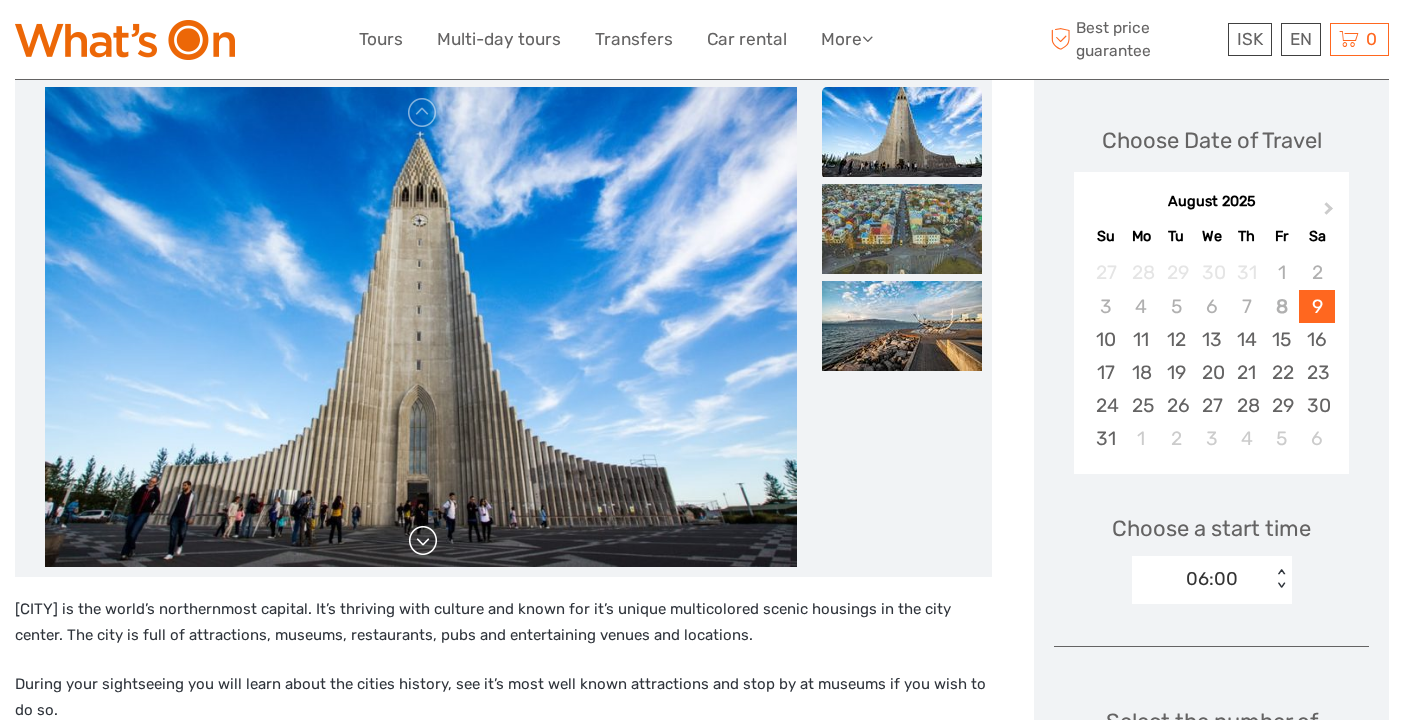 click at bounding box center (423, 541) 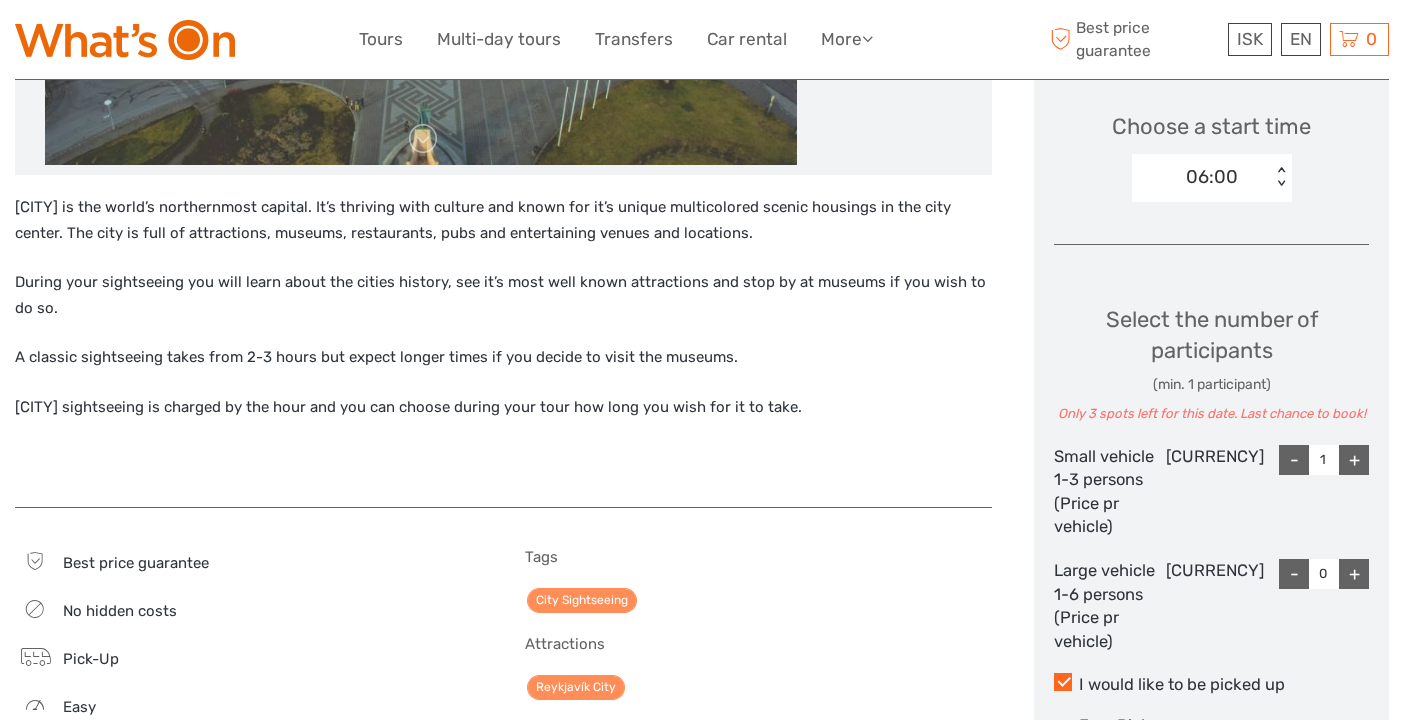 scroll, scrollTop: 659, scrollLeft: 0, axis: vertical 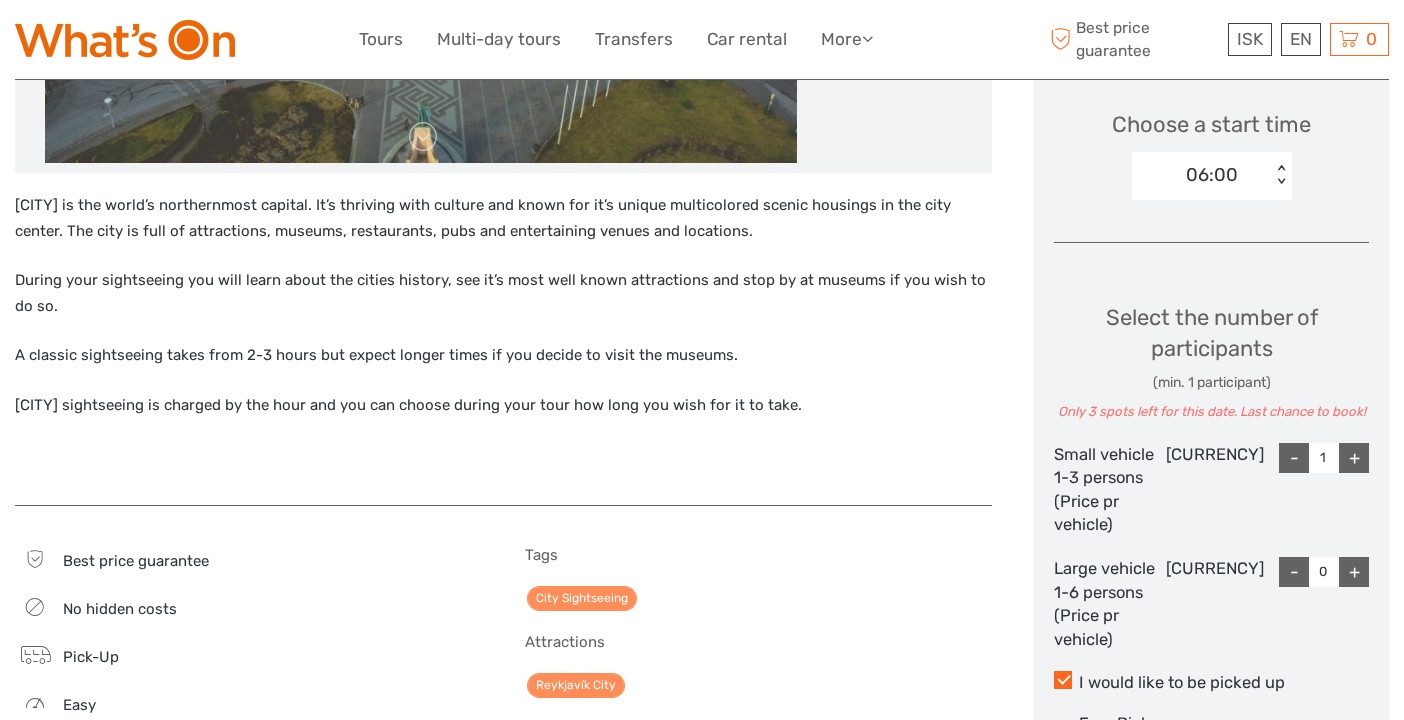 click on "+" at bounding box center (1354, 458) 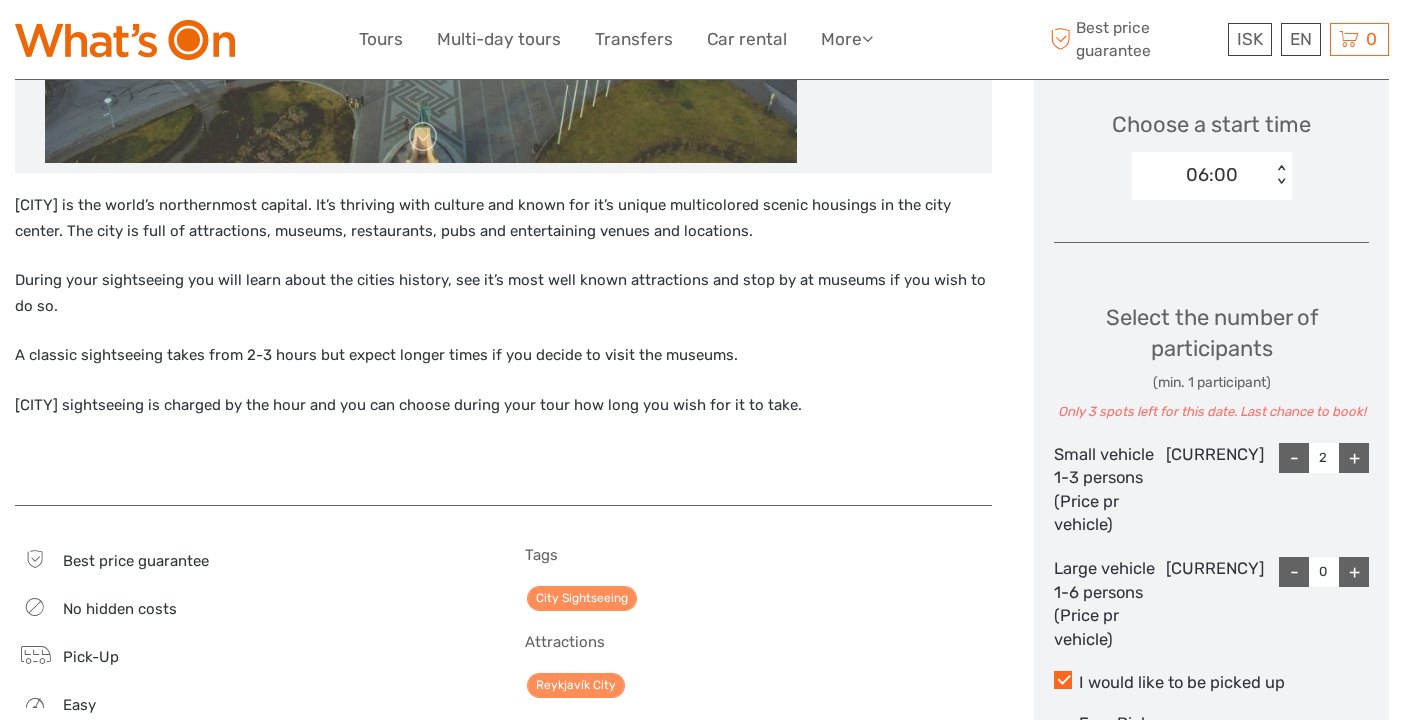 click on "+" at bounding box center [1354, 458] 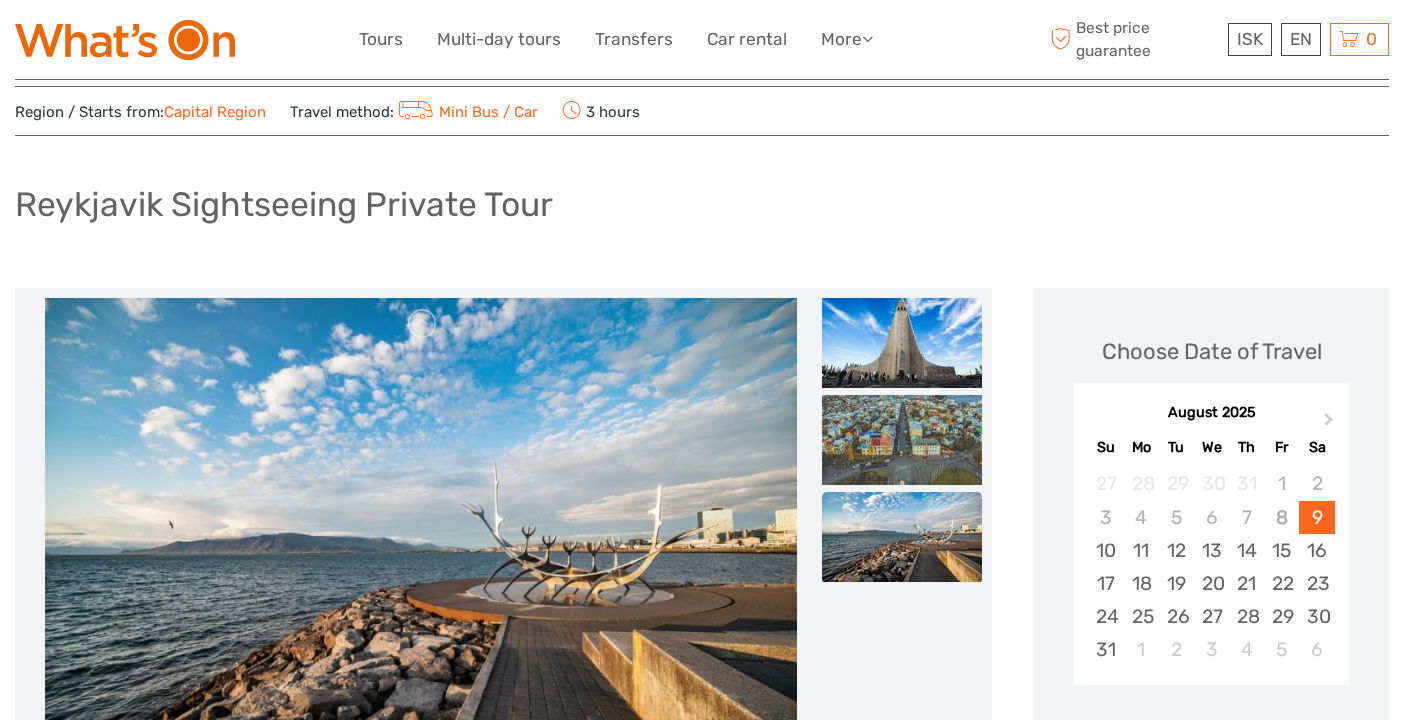 scroll, scrollTop: 18, scrollLeft: 0, axis: vertical 